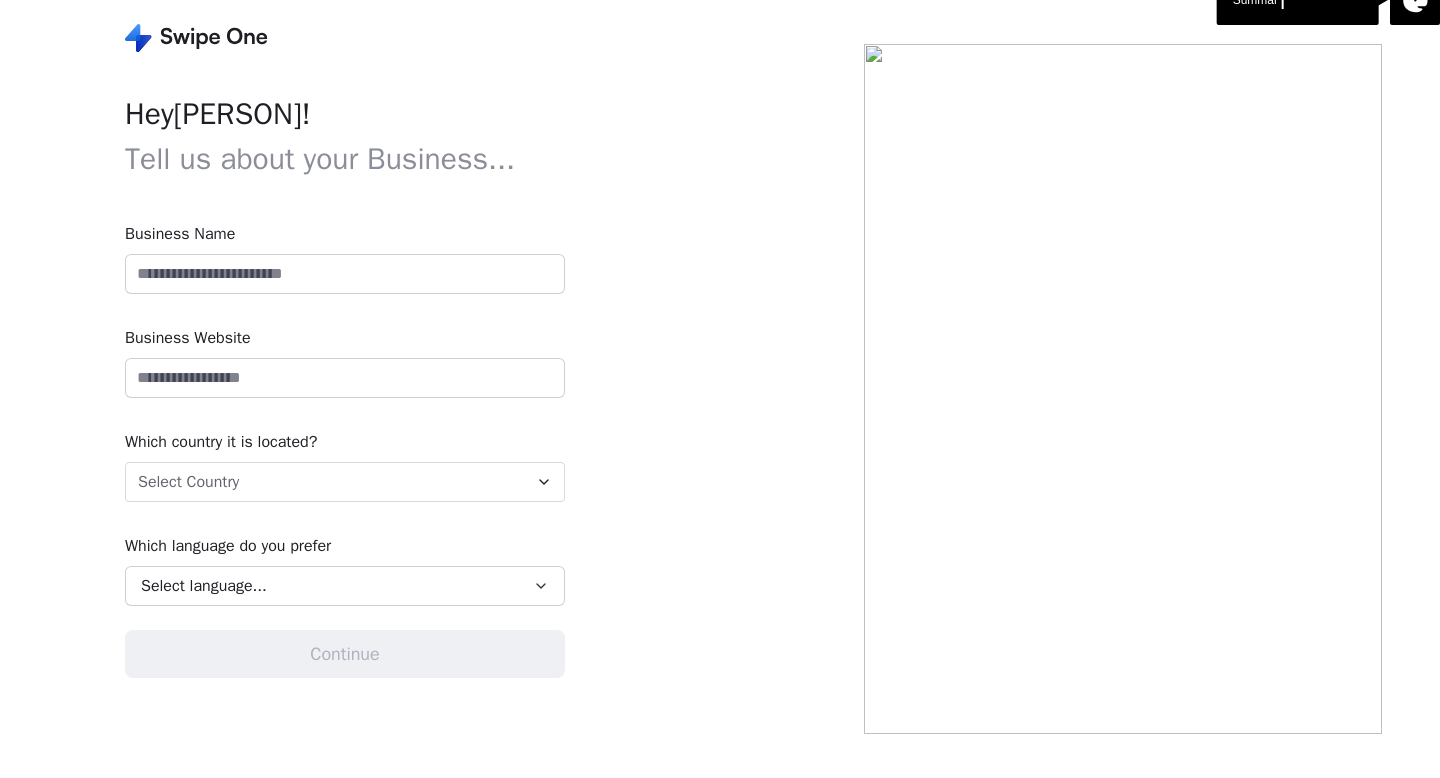 scroll, scrollTop: 0, scrollLeft: 0, axis: both 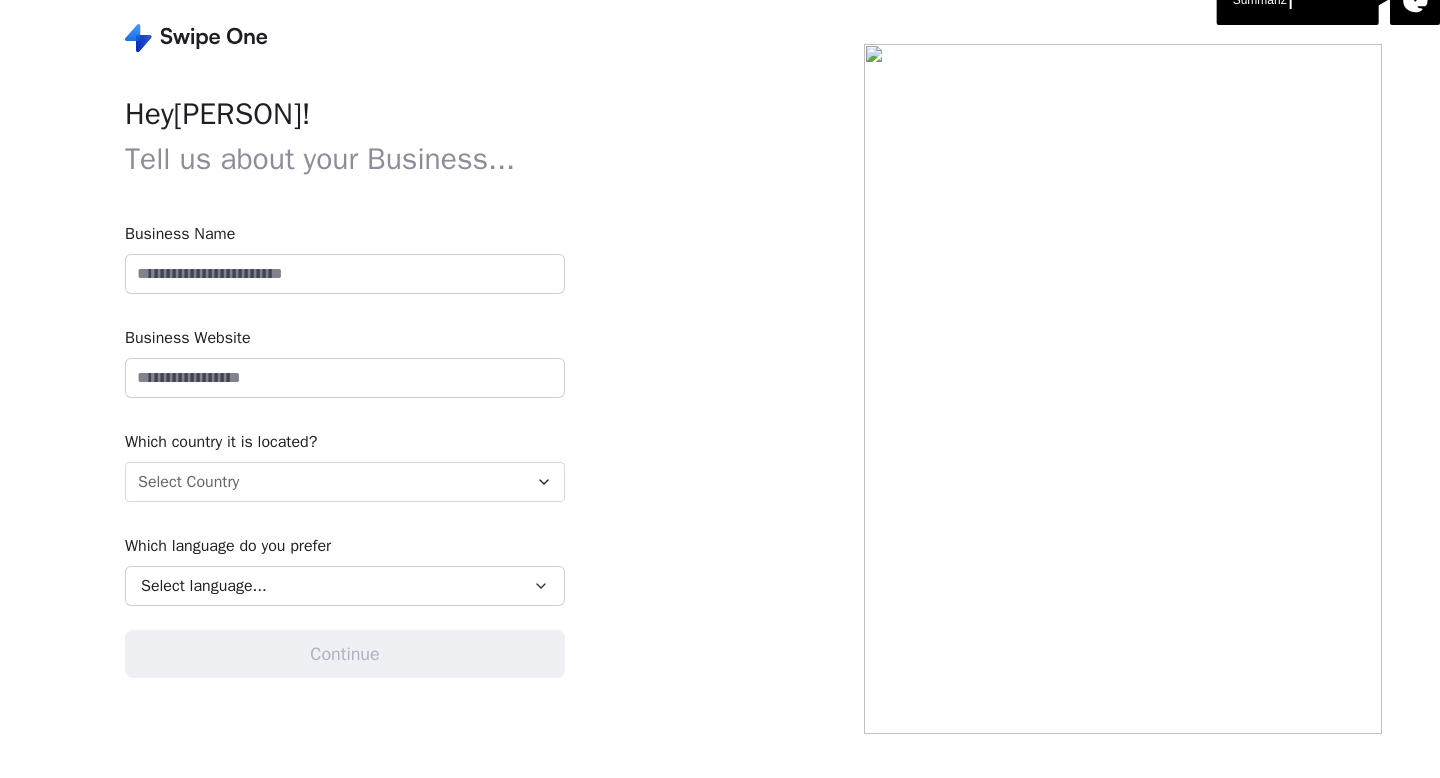 type on "**********" 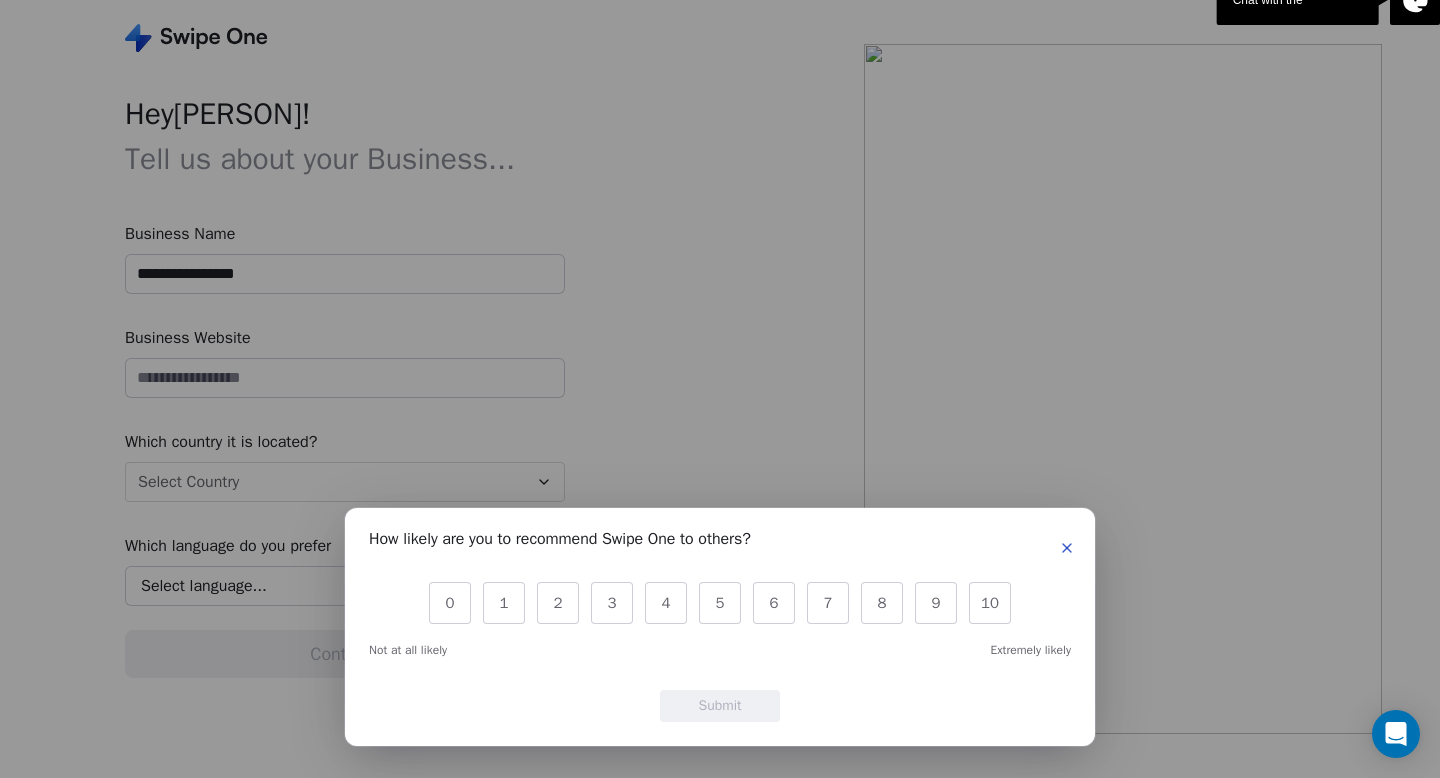 click 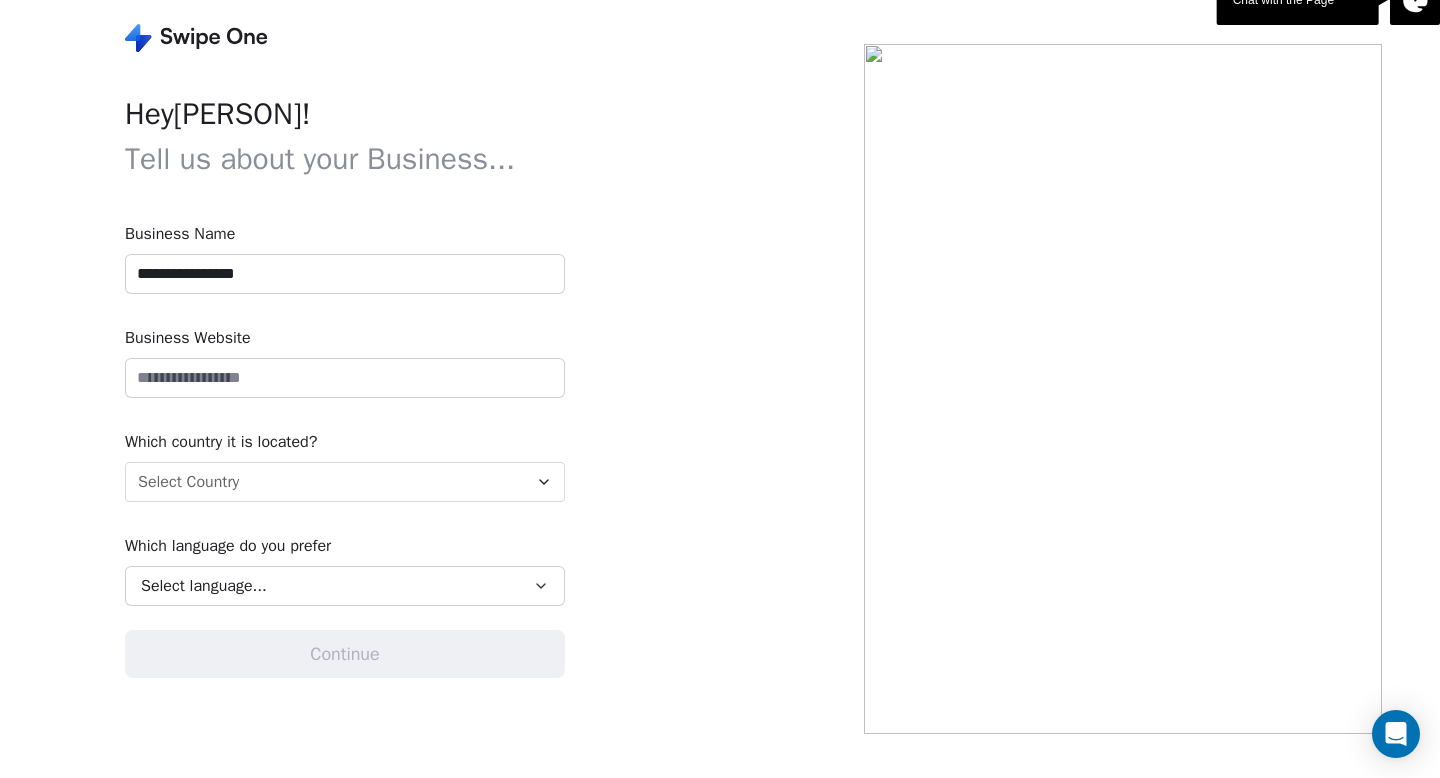click on "**********" at bounding box center (345, 274) 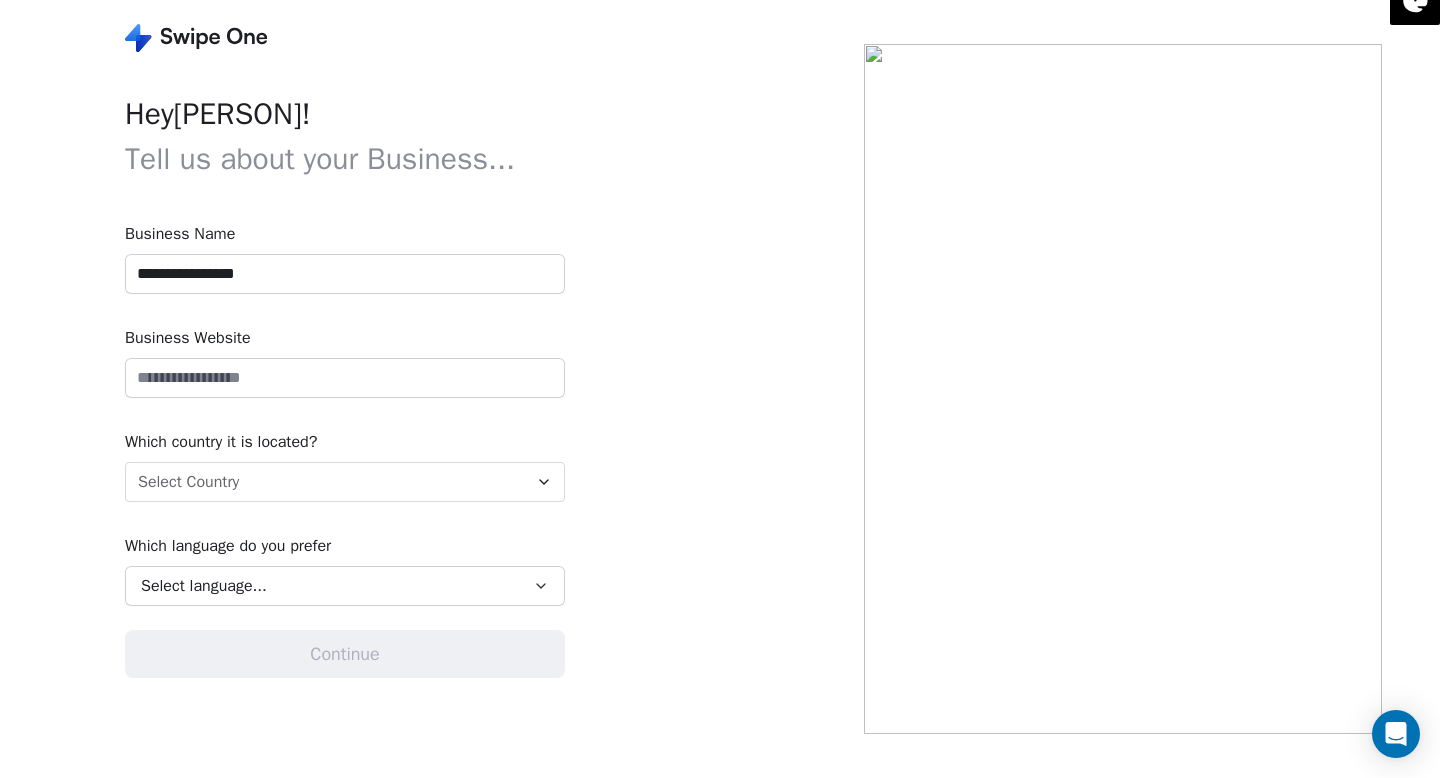 click on "**********" at bounding box center [345, 414] 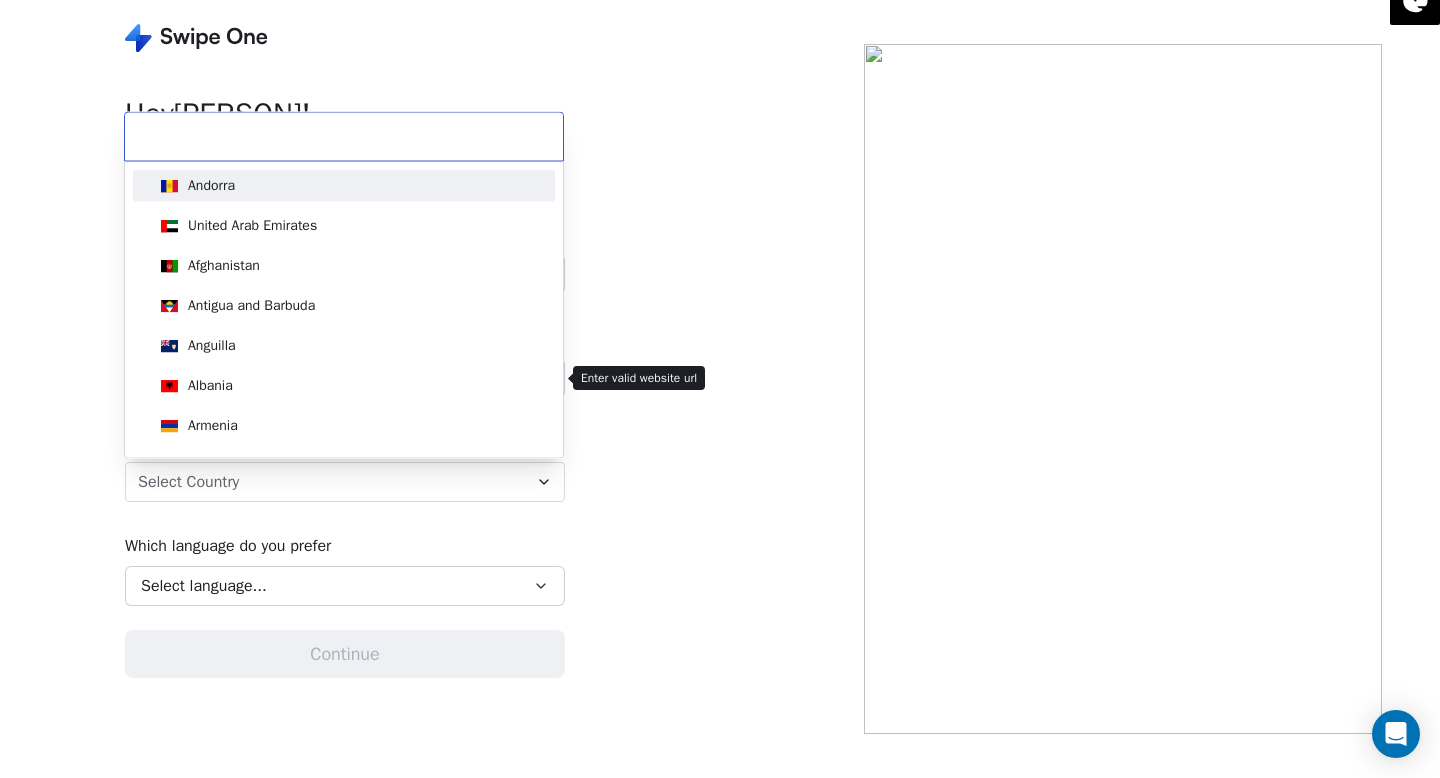 click on "**********" at bounding box center (720, 389) 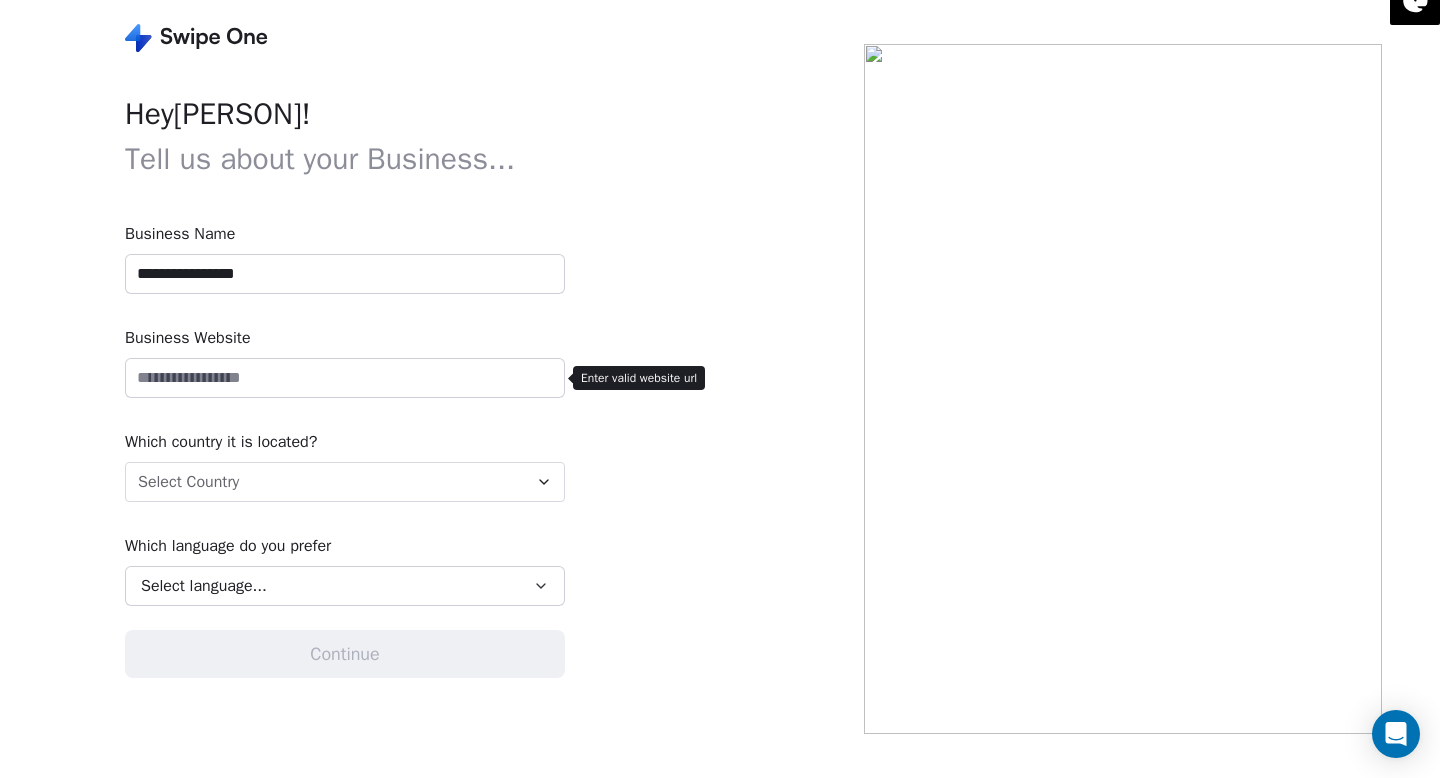 click on "**********" at bounding box center [720, 389] 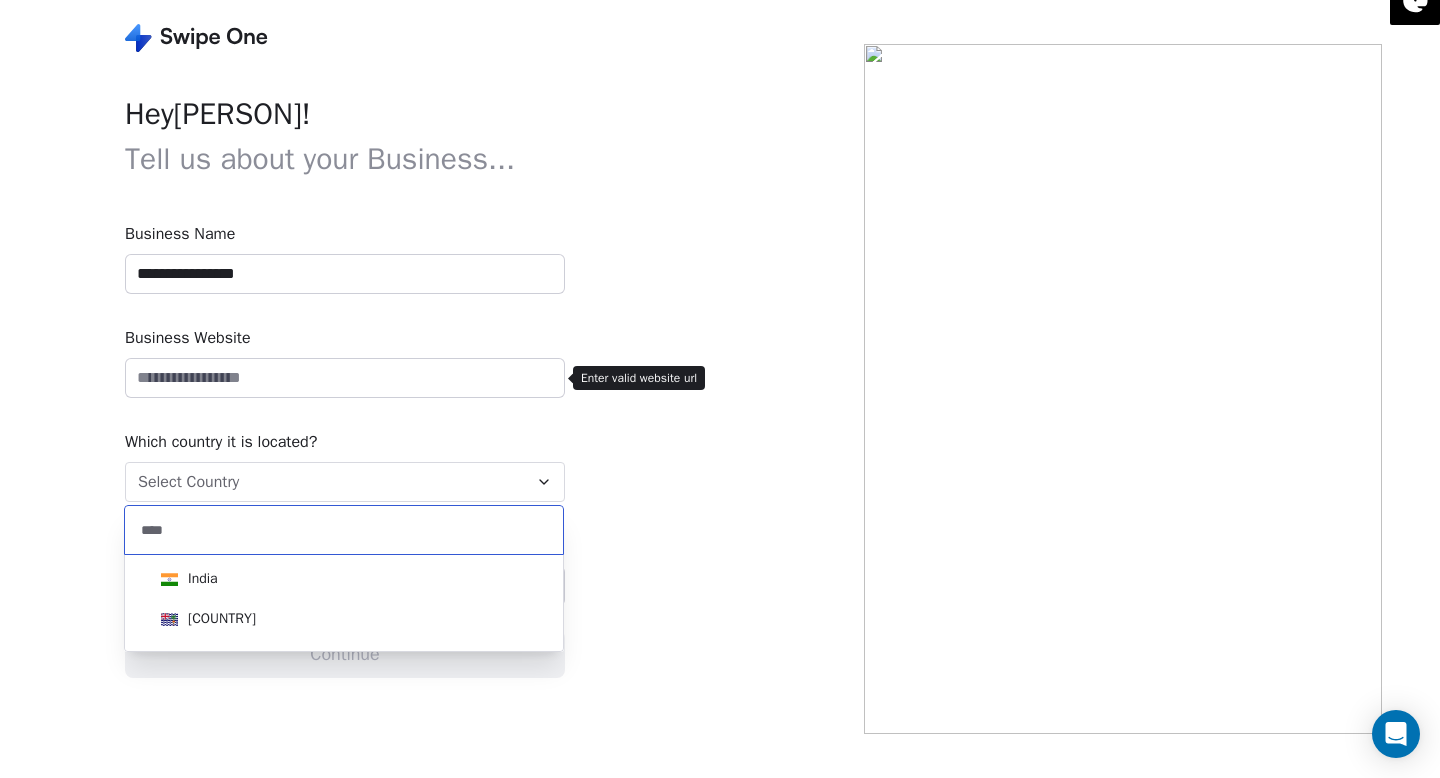 type on "****" 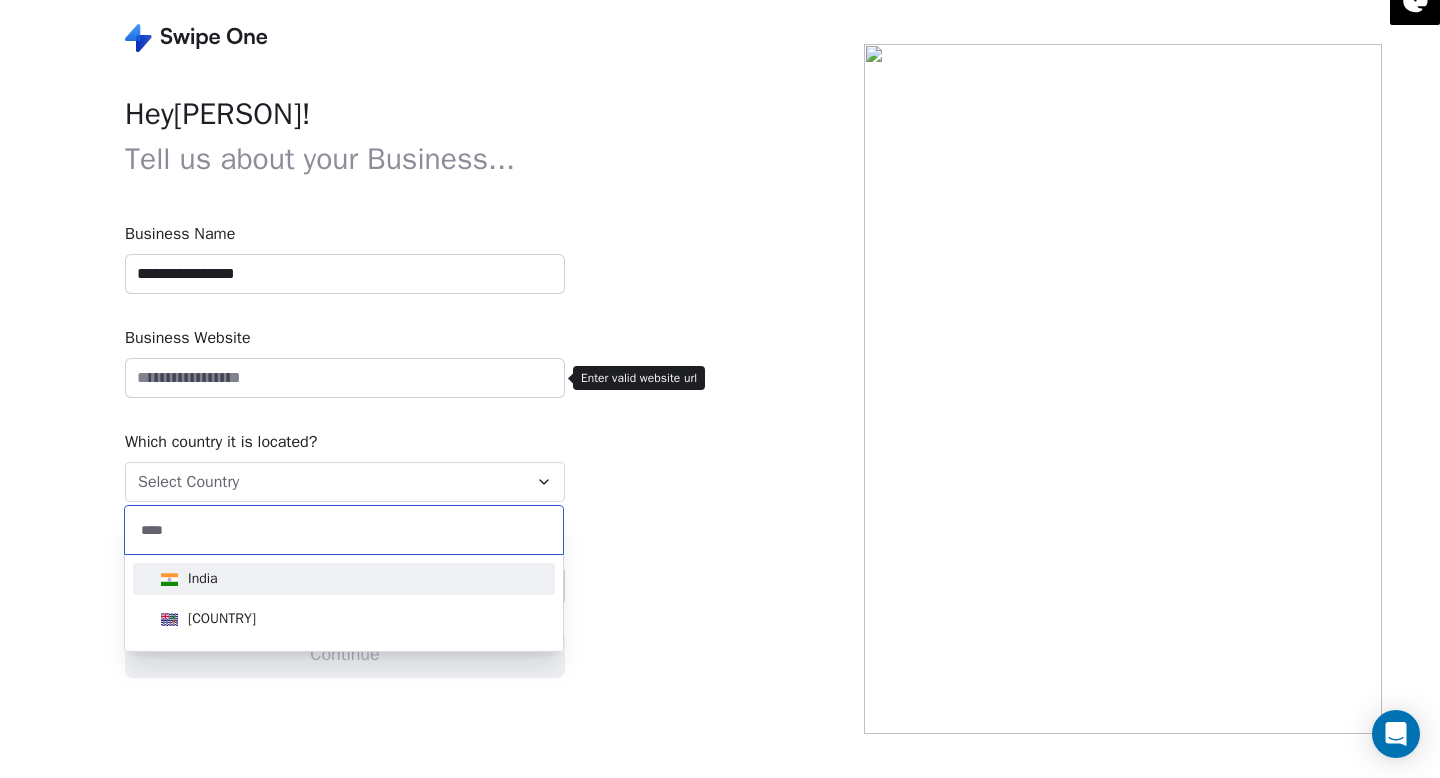 click on "India" at bounding box center (189, 579) 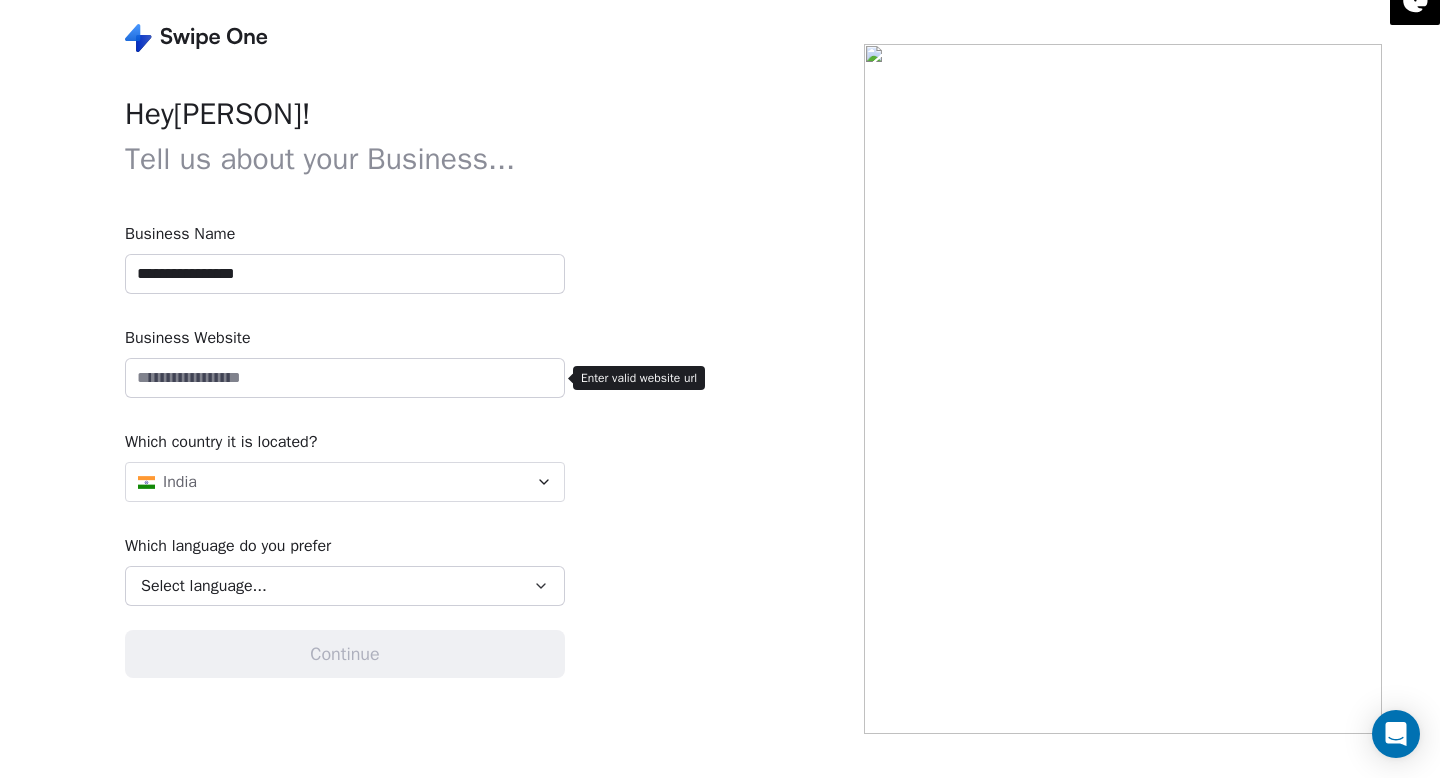click on "Select language..." at bounding box center (204, 586) 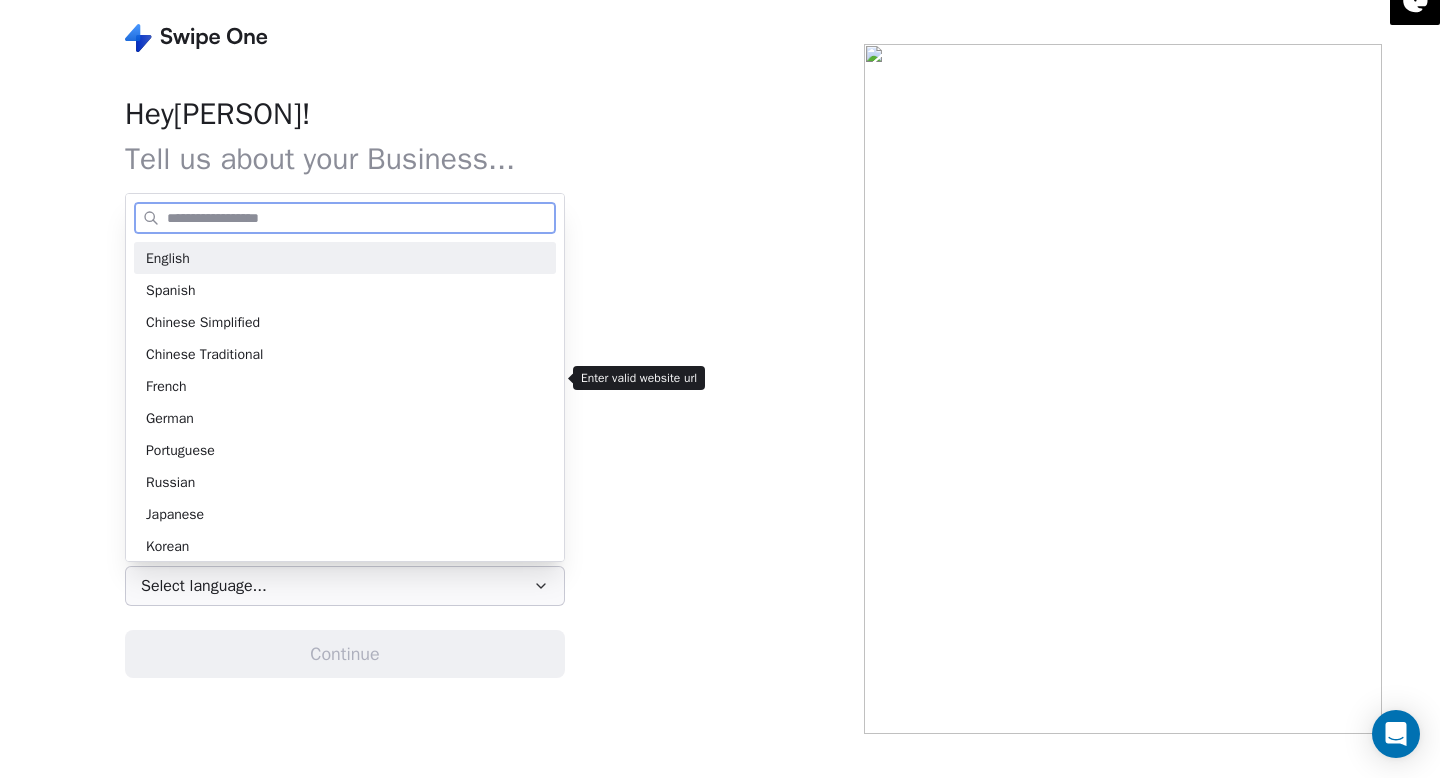 click on "English" at bounding box center [345, 258] 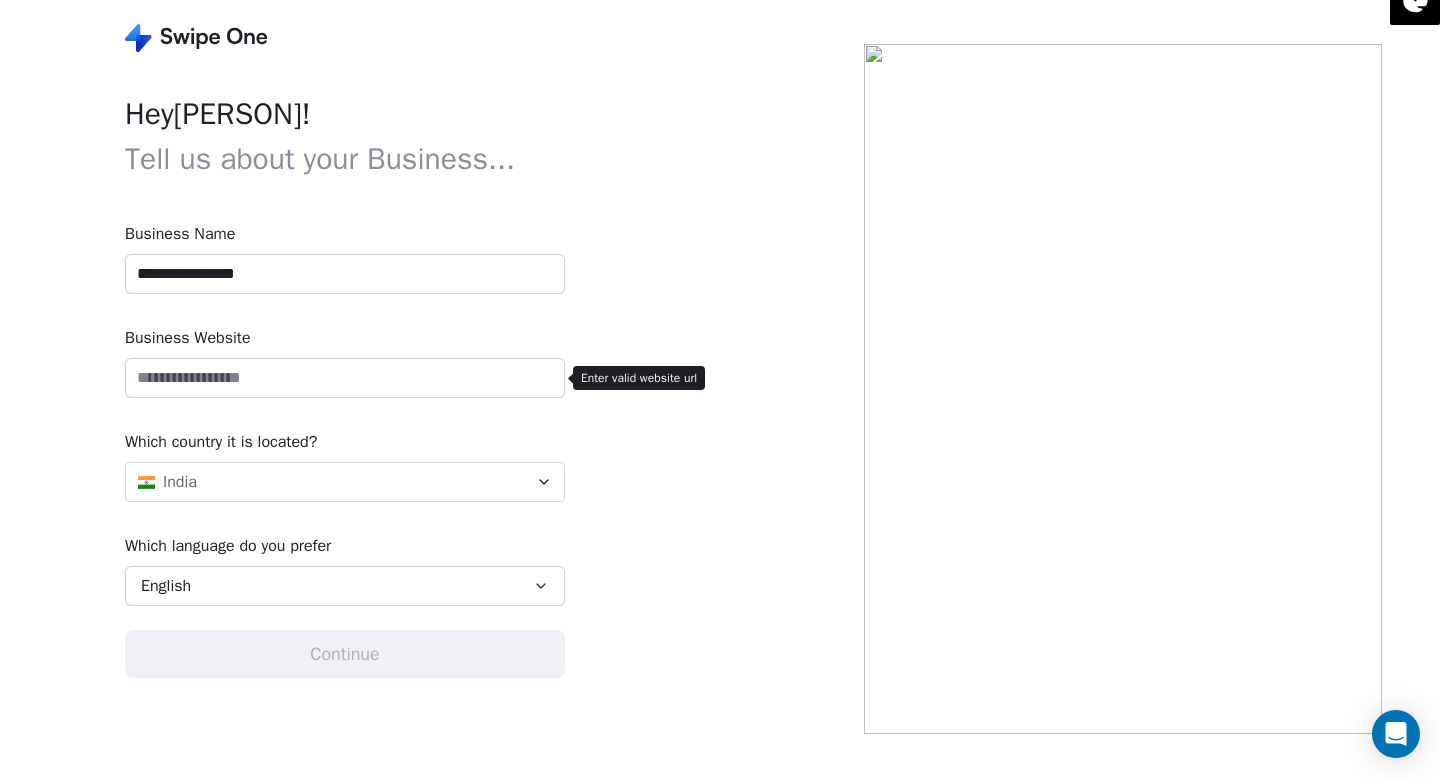 click at bounding box center [345, 378] 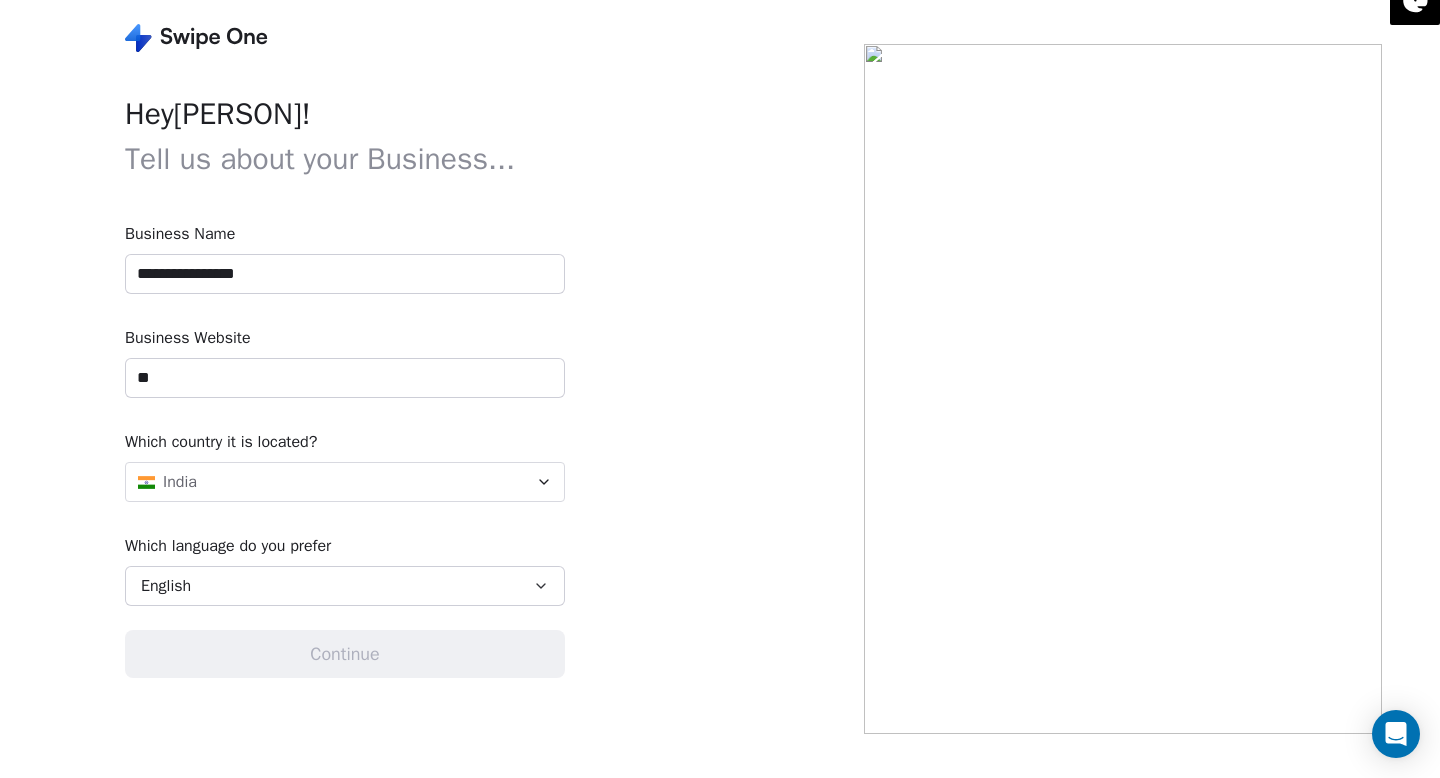 type on "*" 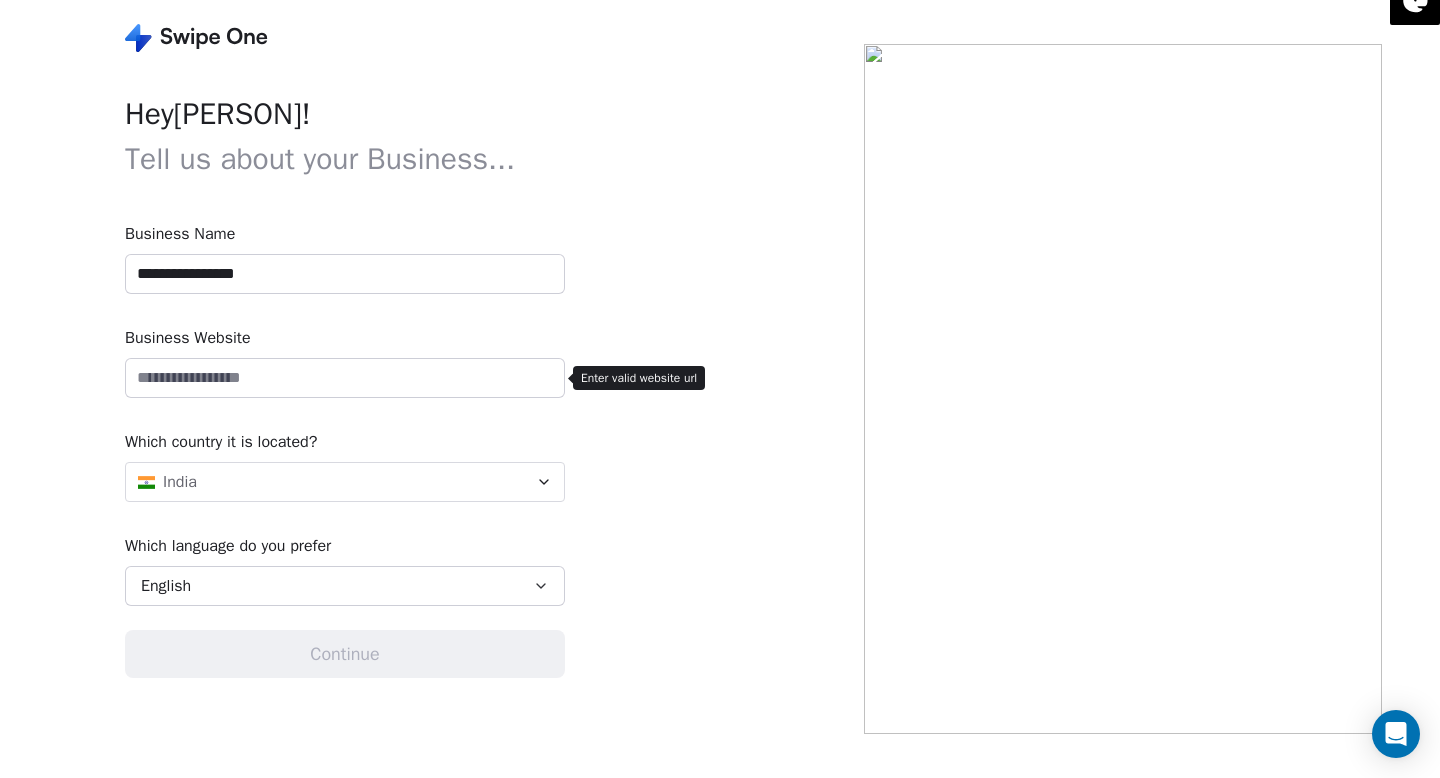 drag, startPoint x: 325, startPoint y: 275, endPoint x: 114, endPoint y: 270, distance: 211.05923 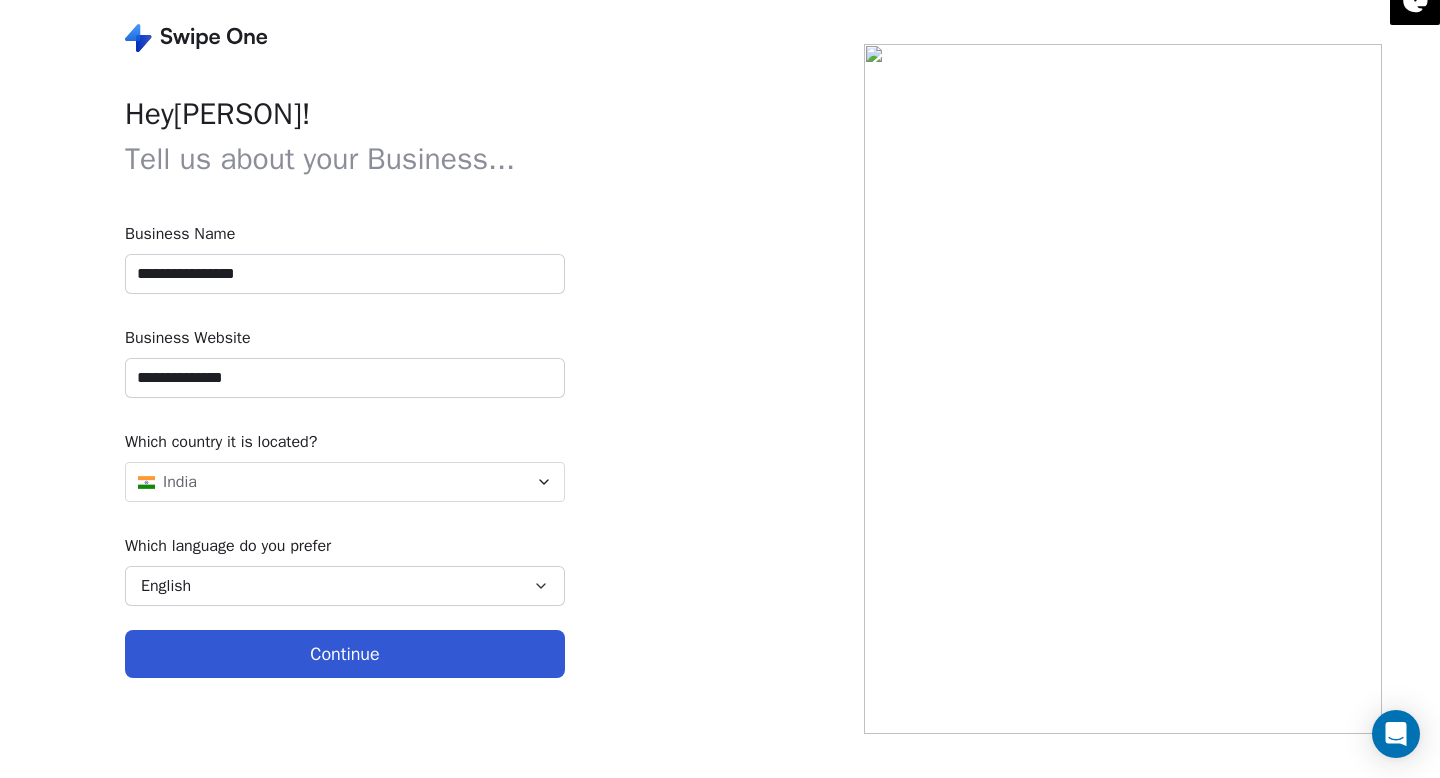 type on "**********" 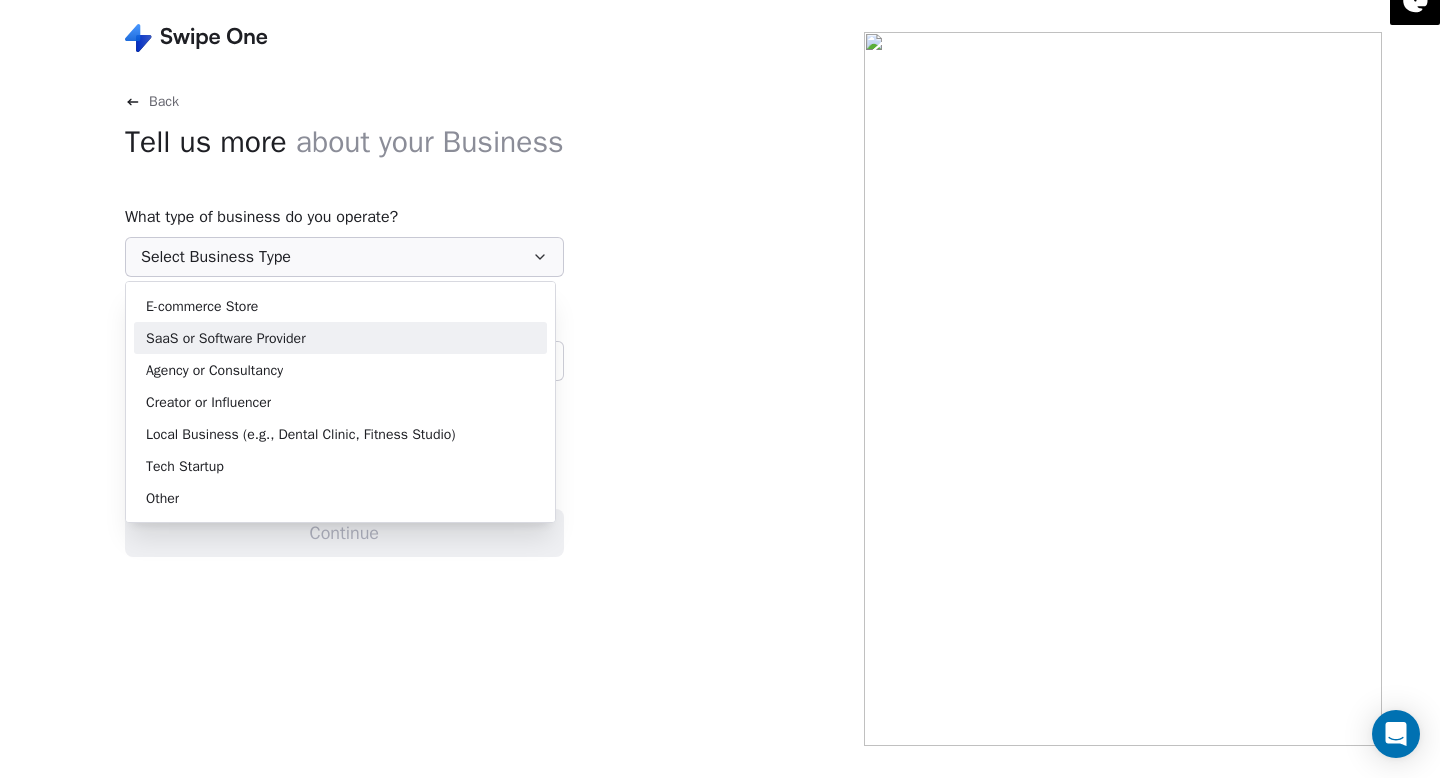 click on "SaaS or Software Provider" at bounding box center [340, 338] 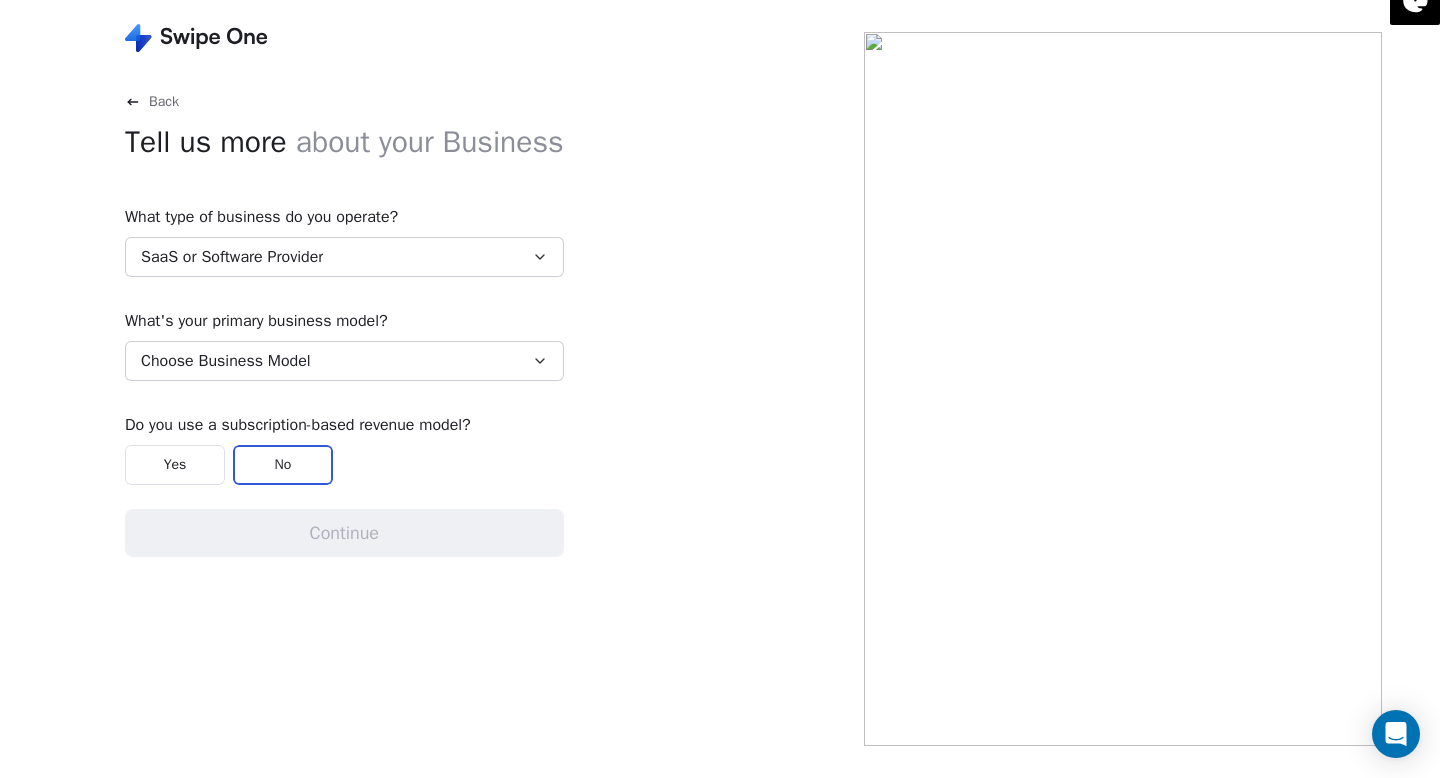 click on "Choose Business Model" at bounding box center [344, 361] 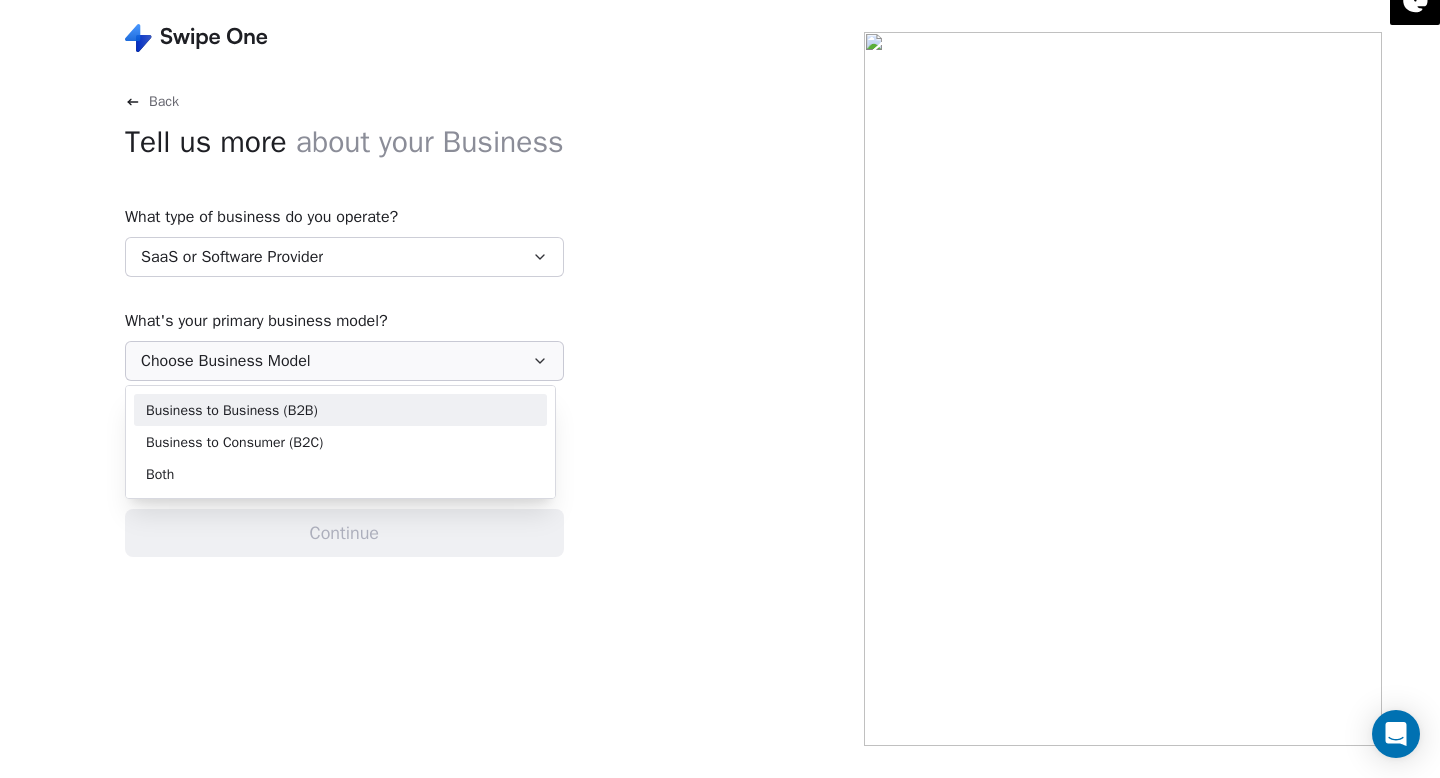 click on "Business to Business (B2B)" at bounding box center (232, 410) 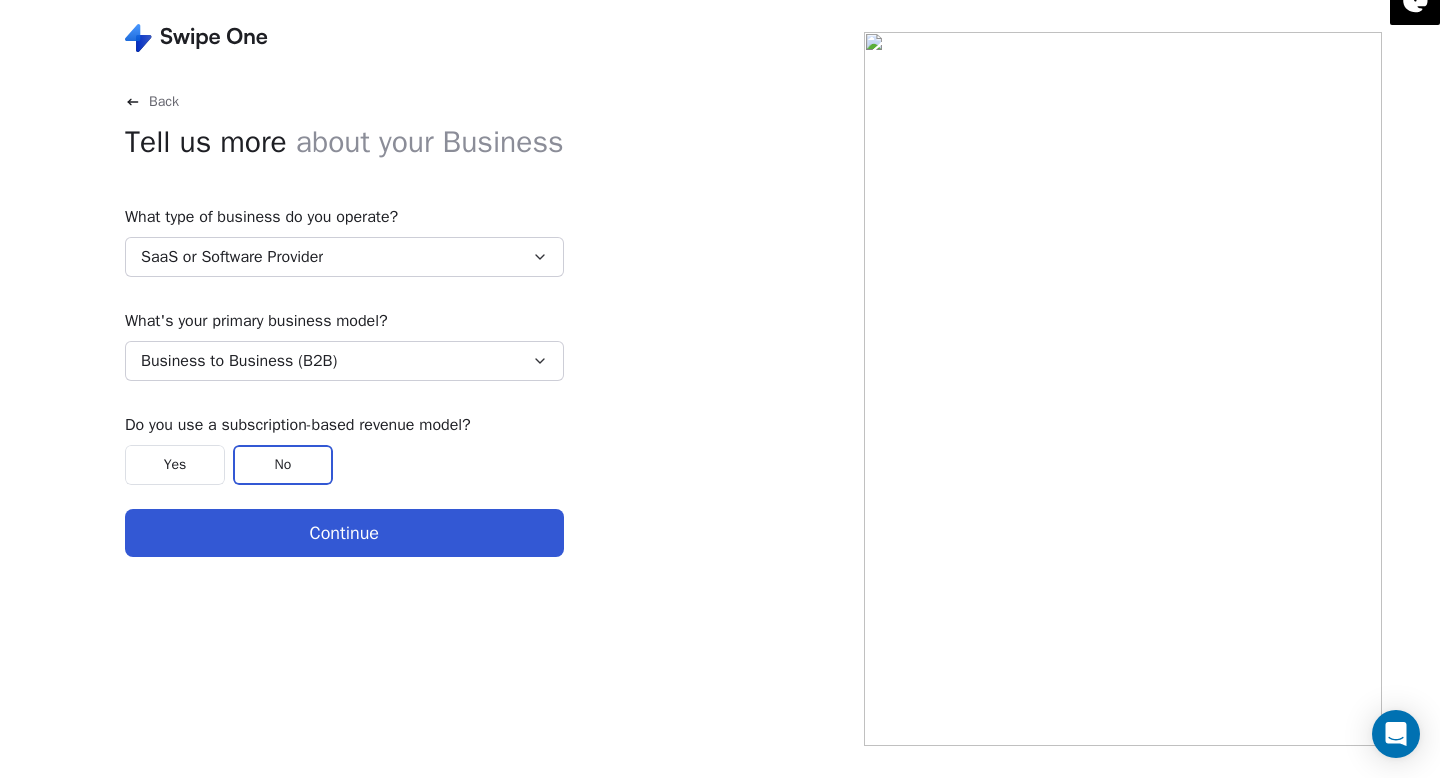 click on "Business to Business (B2B)" at bounding box center (239, 361) 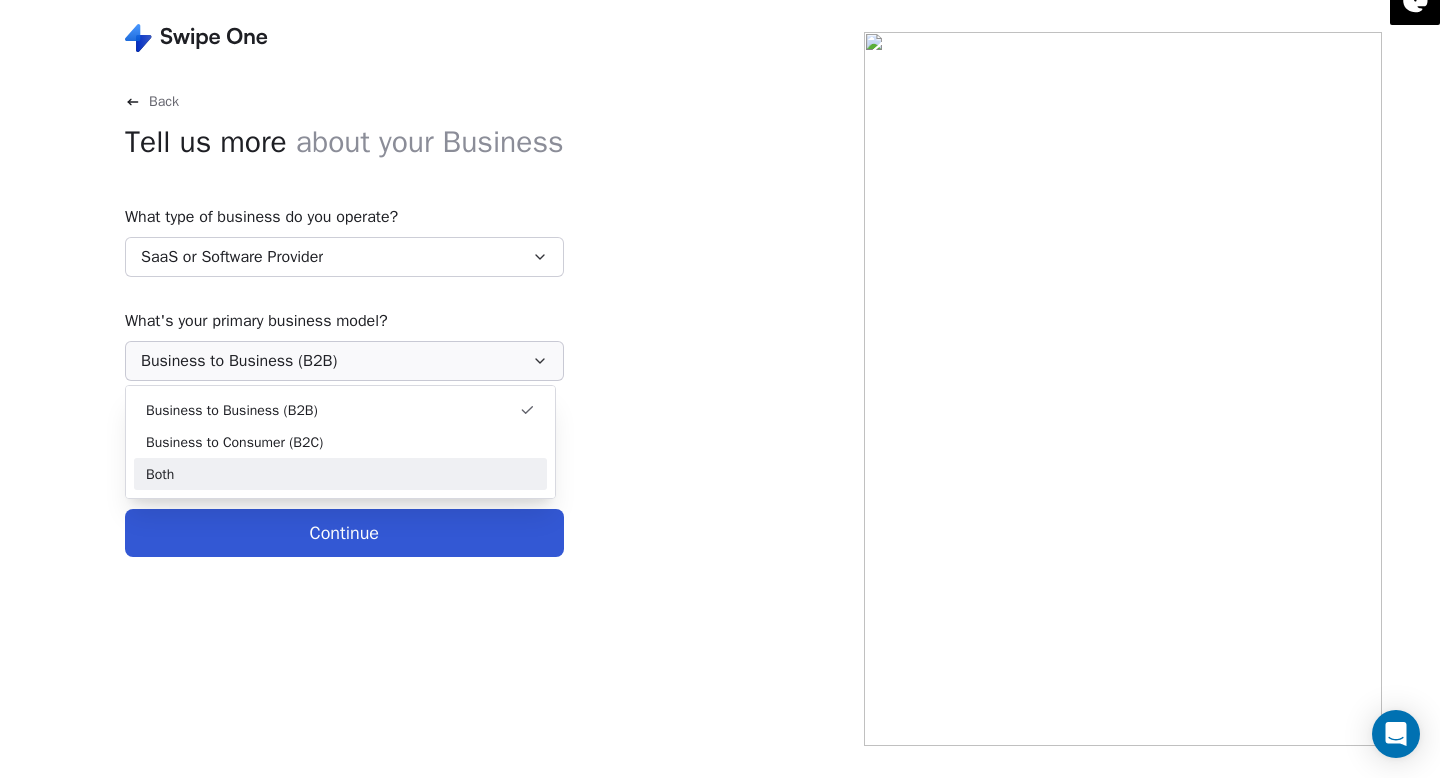 click on "Both" at bounding box center [340, 474] 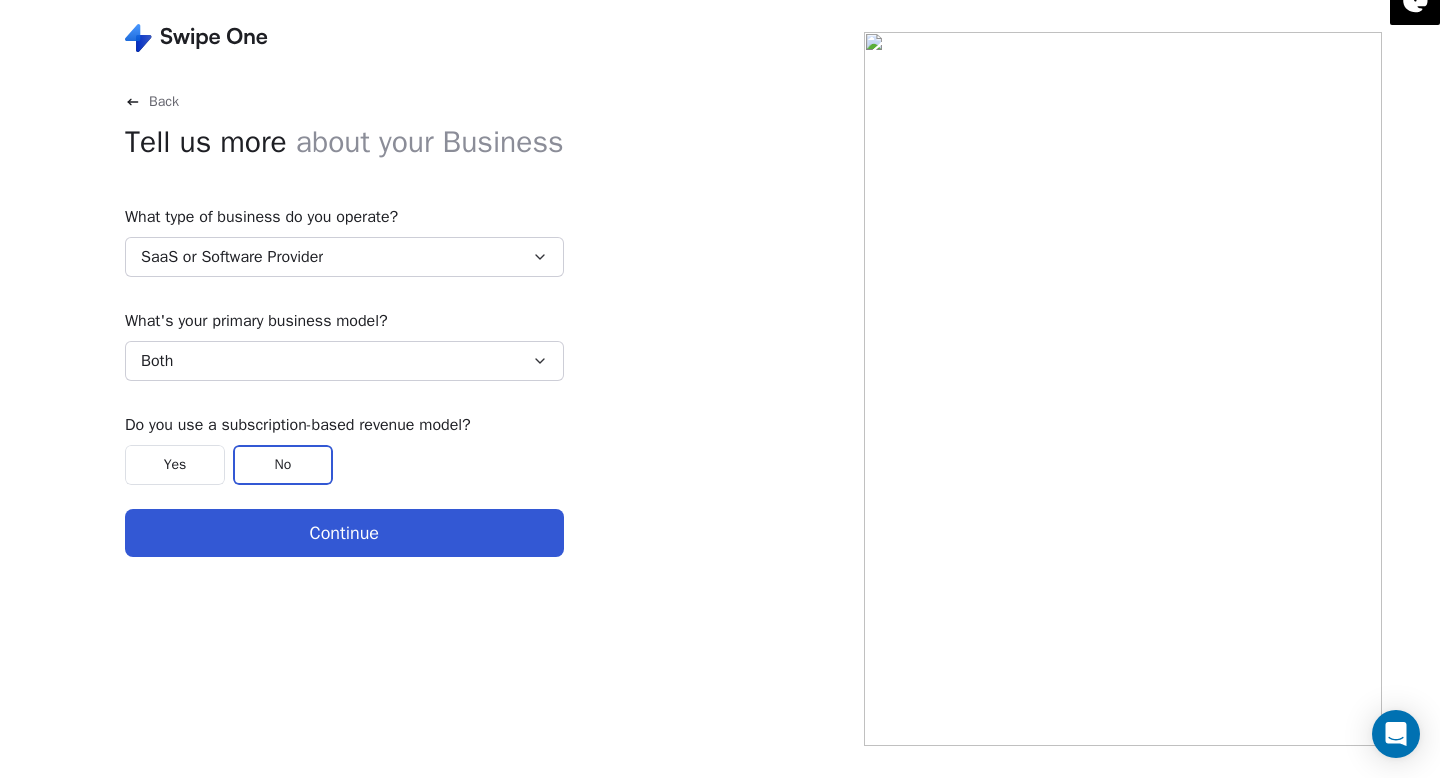 click on "Continue" at bounding box center (344, 533) 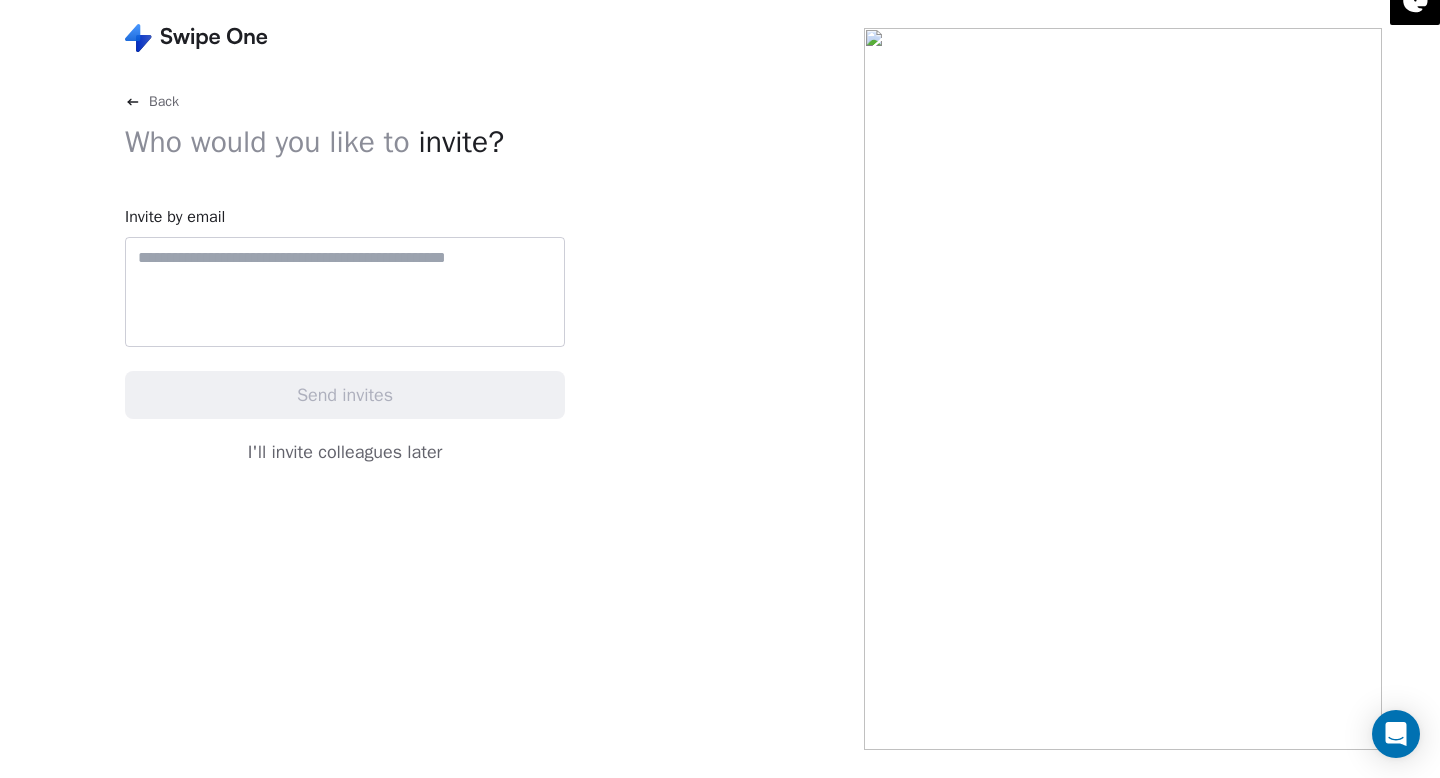 click on "I'll invite colleagues later" at bounding box center (345, 452) 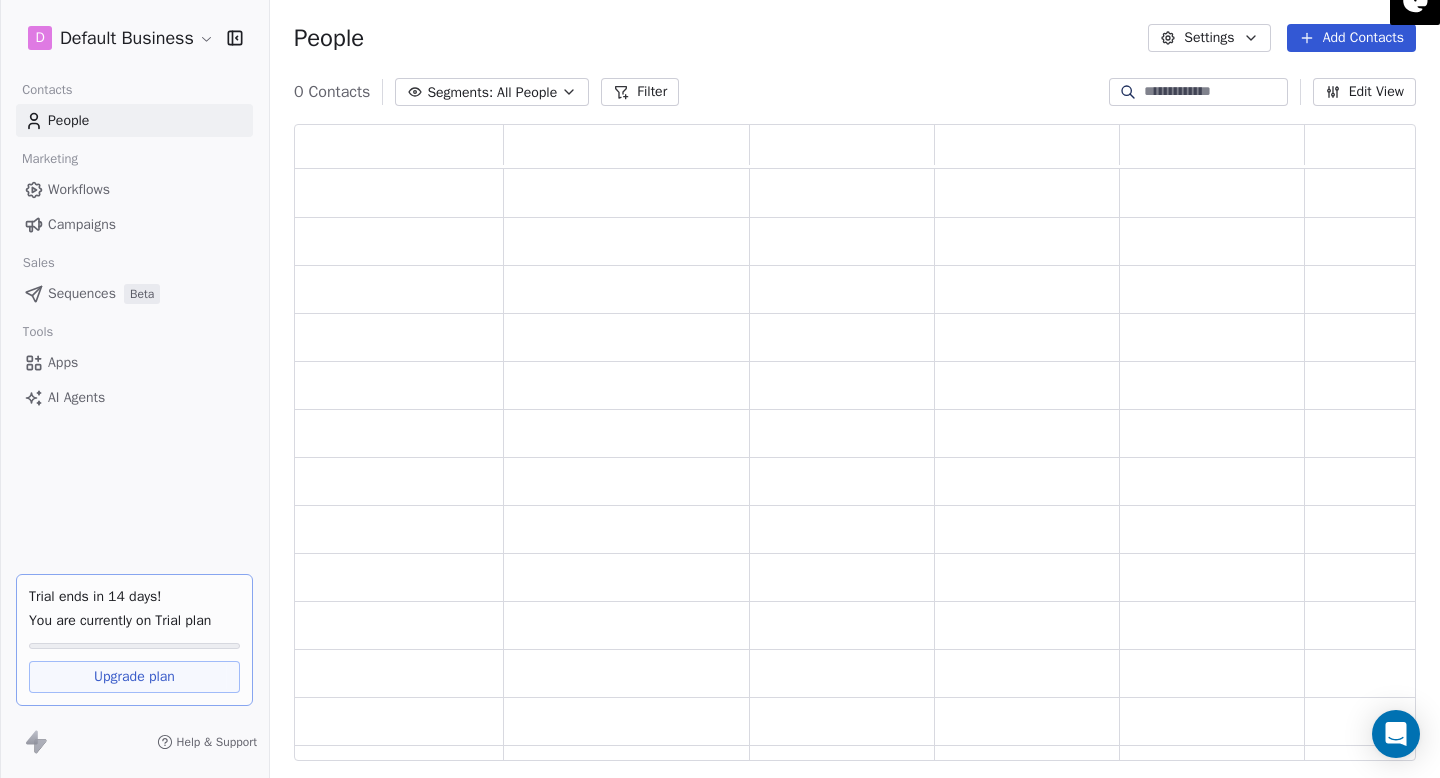 scroll, scrollTop: 1, scrollLeft: 1, axis: both 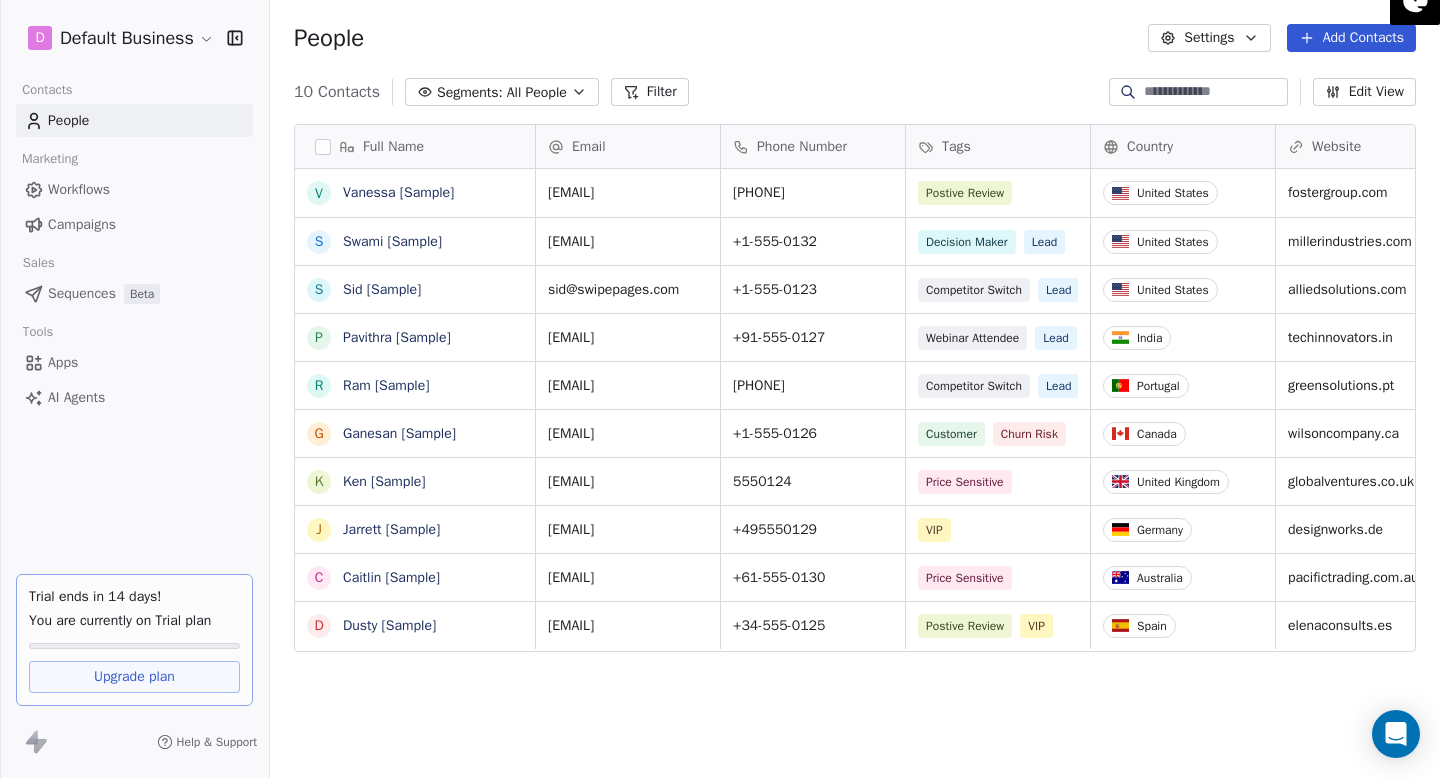 click on "Workflows" at bounding box center (134, 189) 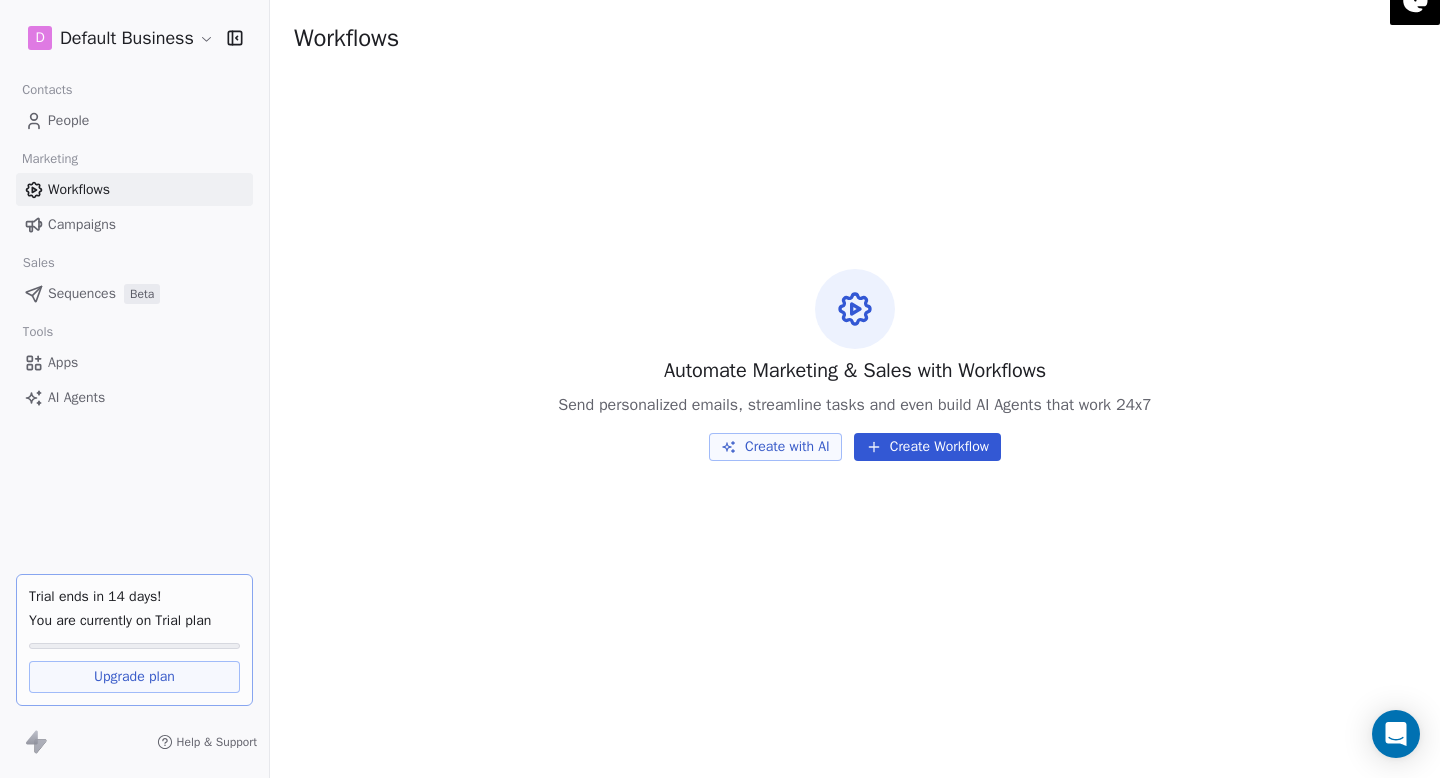click on "Campaigns" at bounding box center [82, 224] 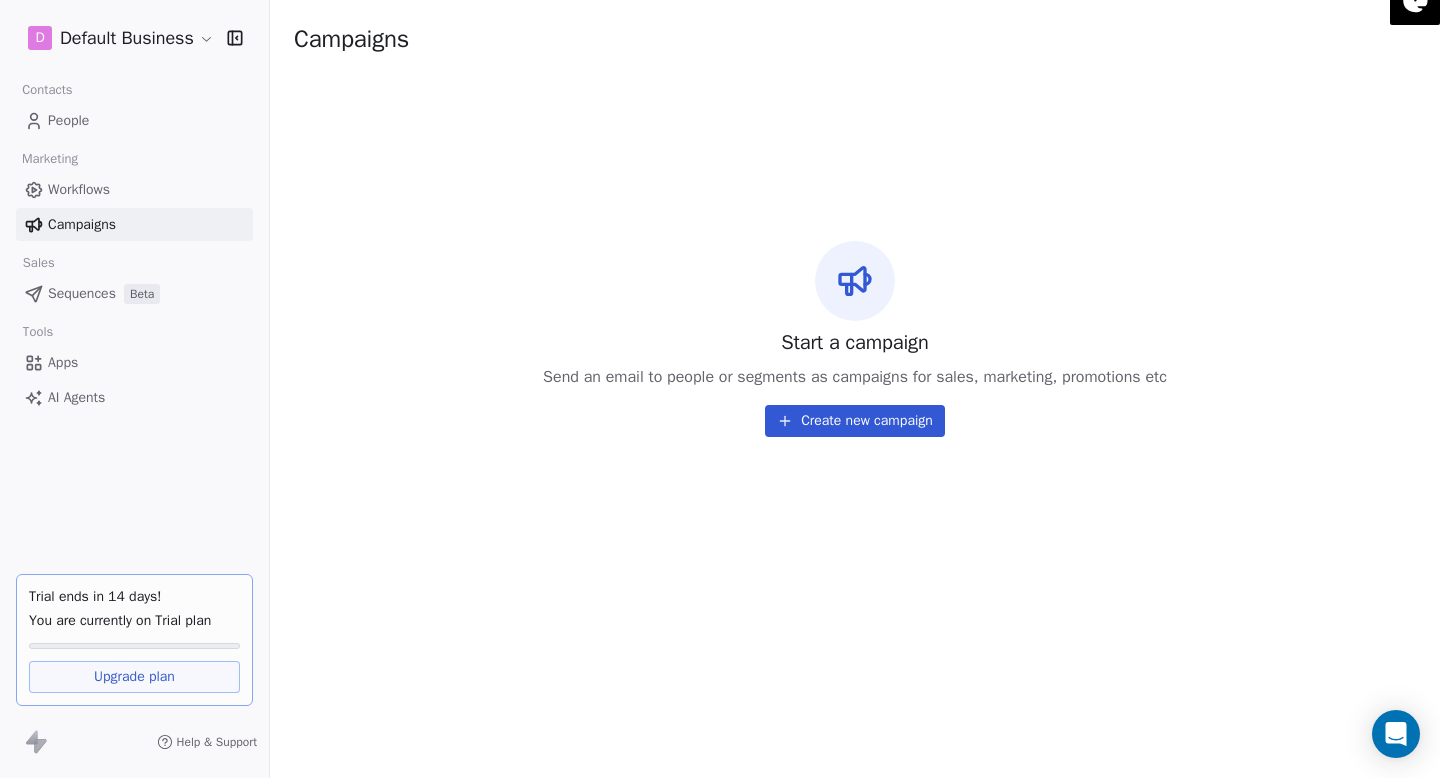 click on "AI Agents" at bounding box center (134, 397) 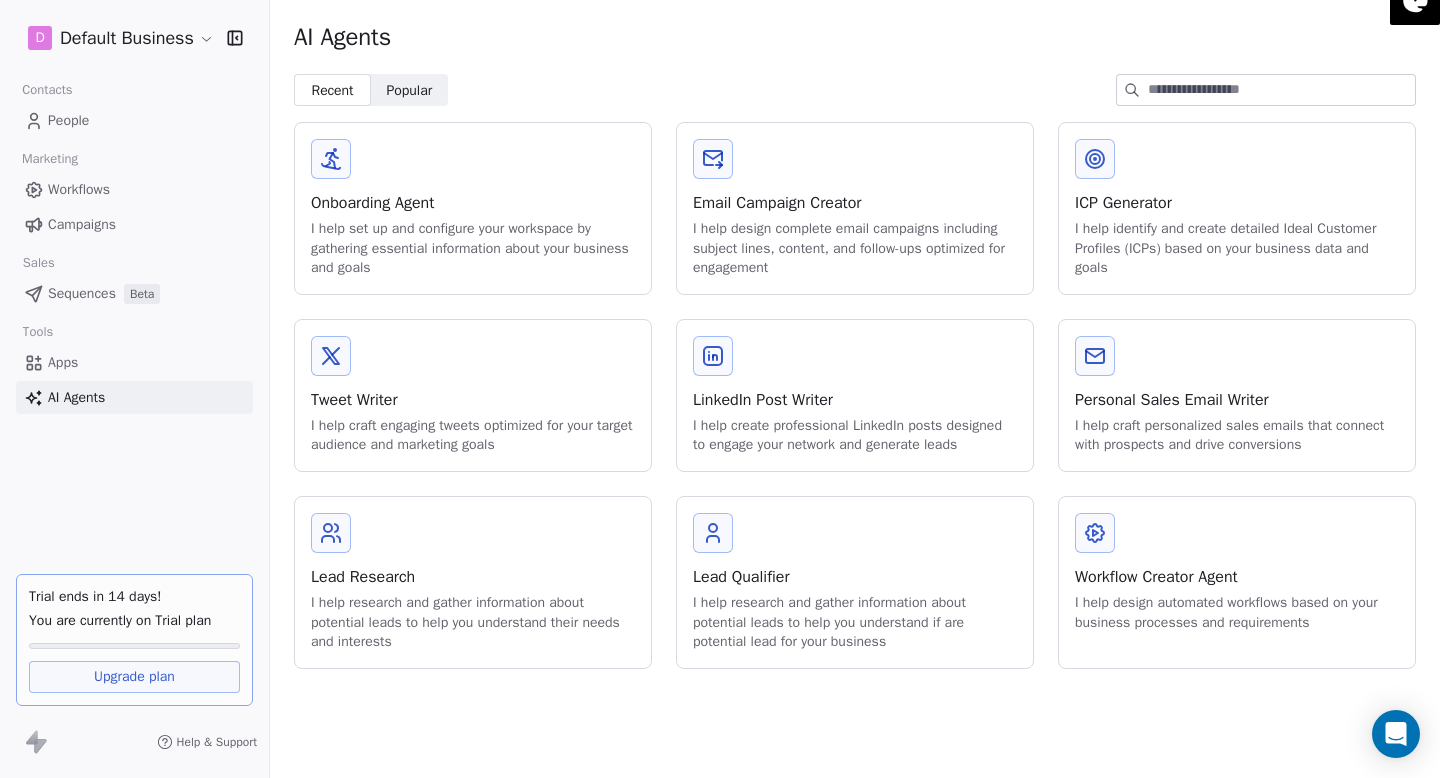 click on "People" at bounding box center [134, 120] 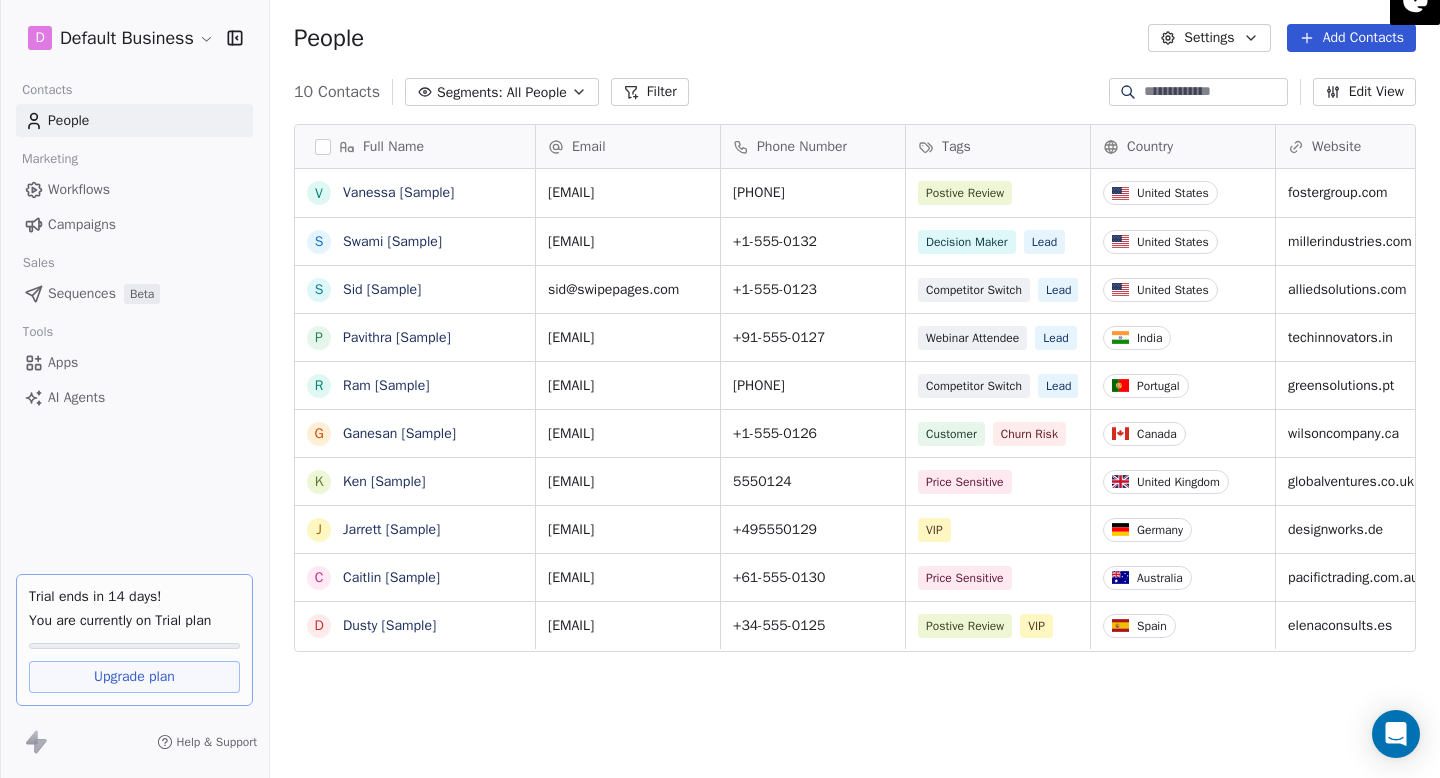scroll, scrollTop: 1, scrollLeft: 1, axis: both 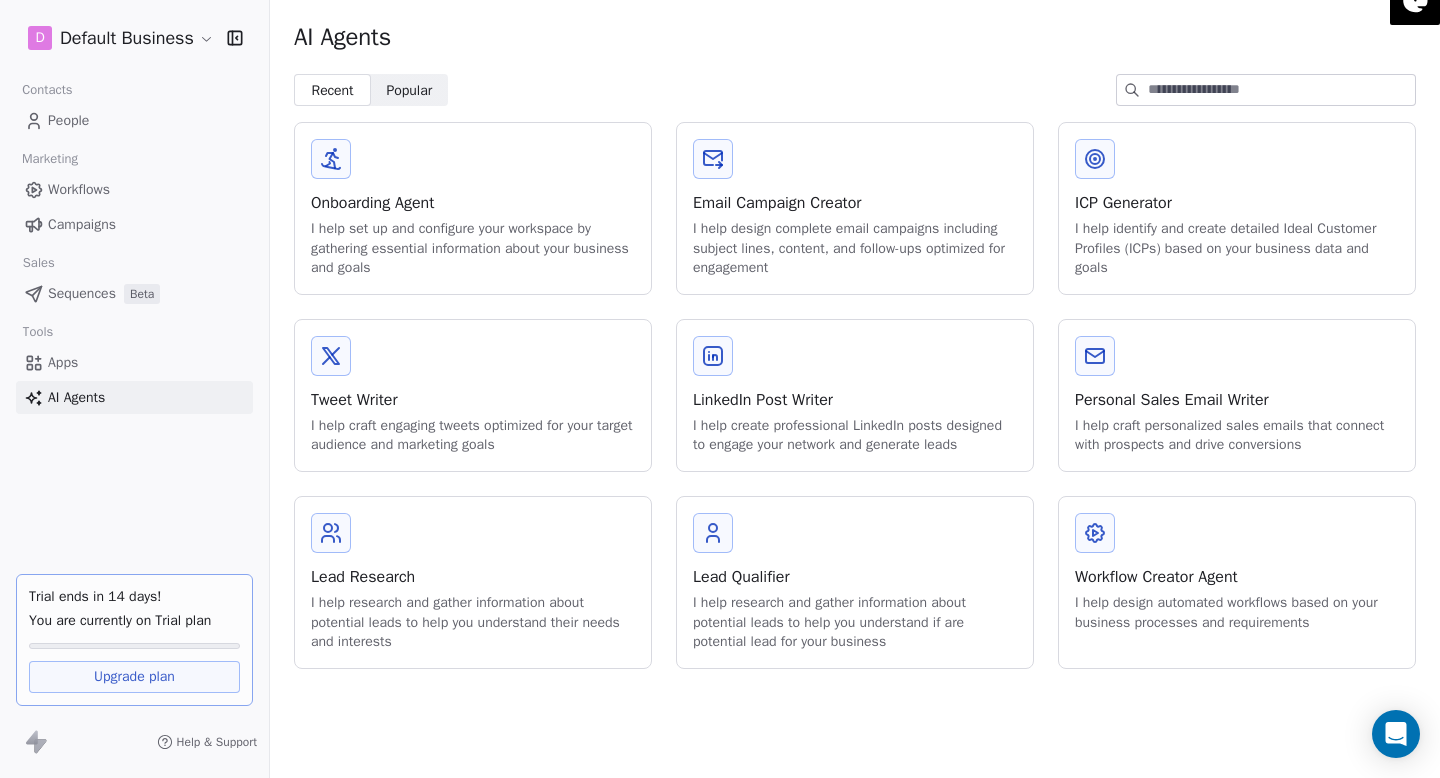 click on "People" at bounding box center [134, 120] 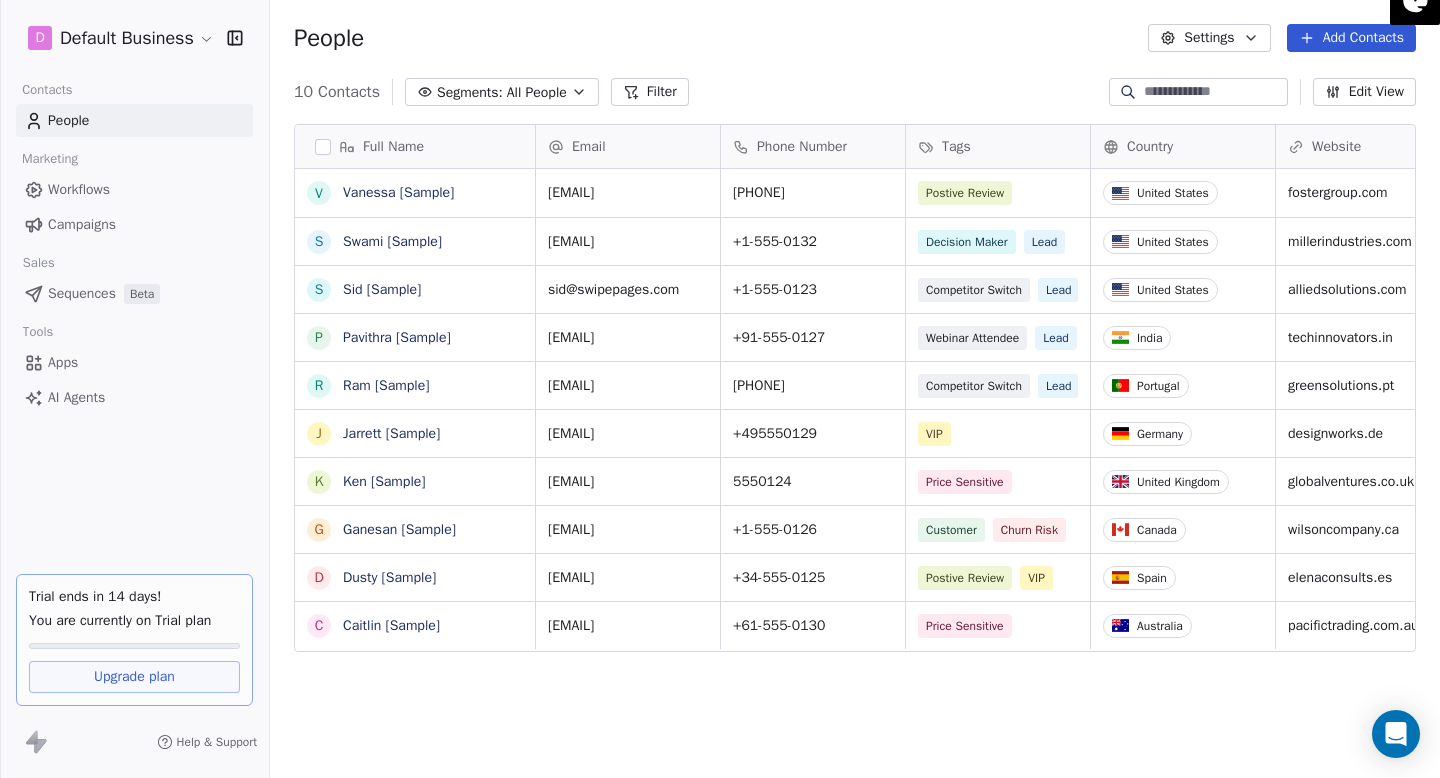 scroll, scrollTop: 1, scrollLeft: 1, axis: both 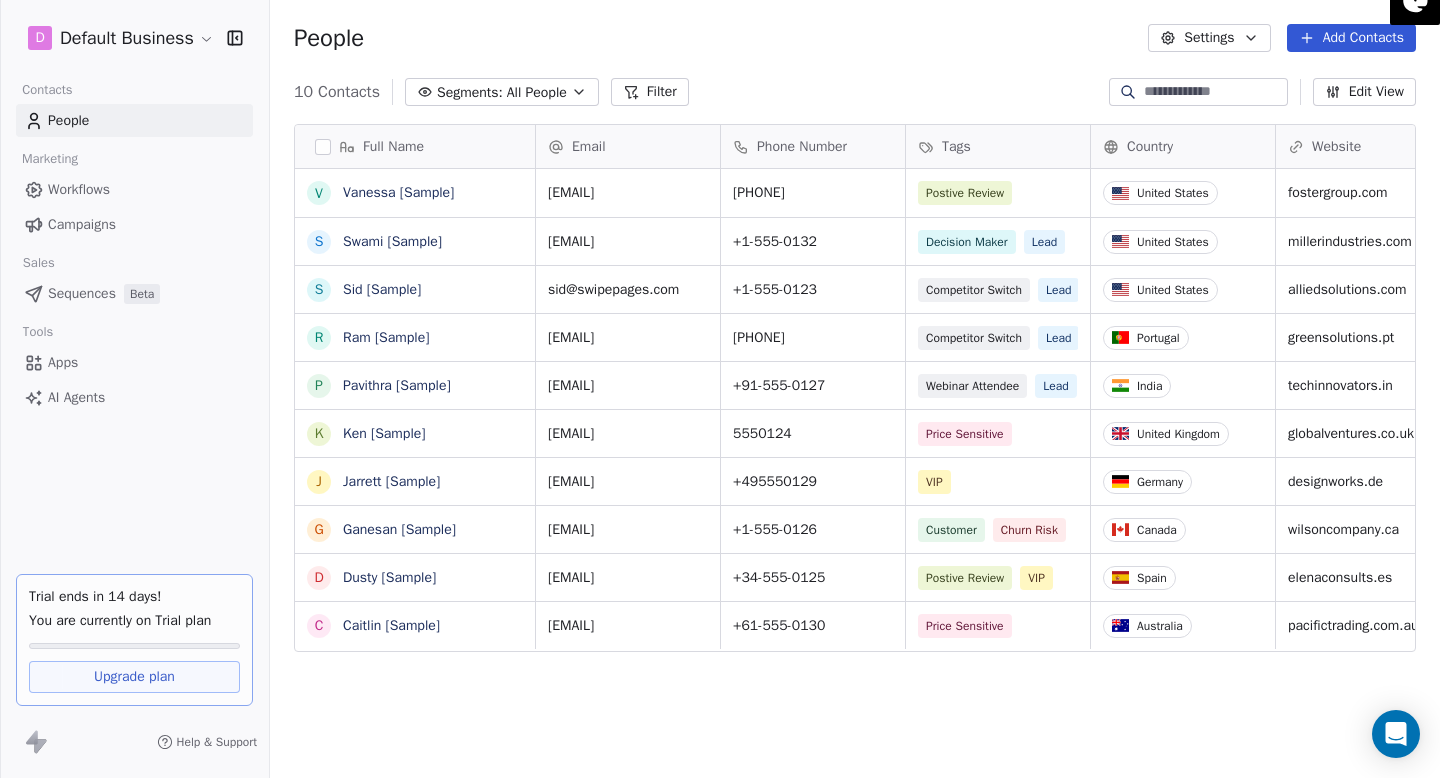 click on "All People" at bounding box center [537, 92] 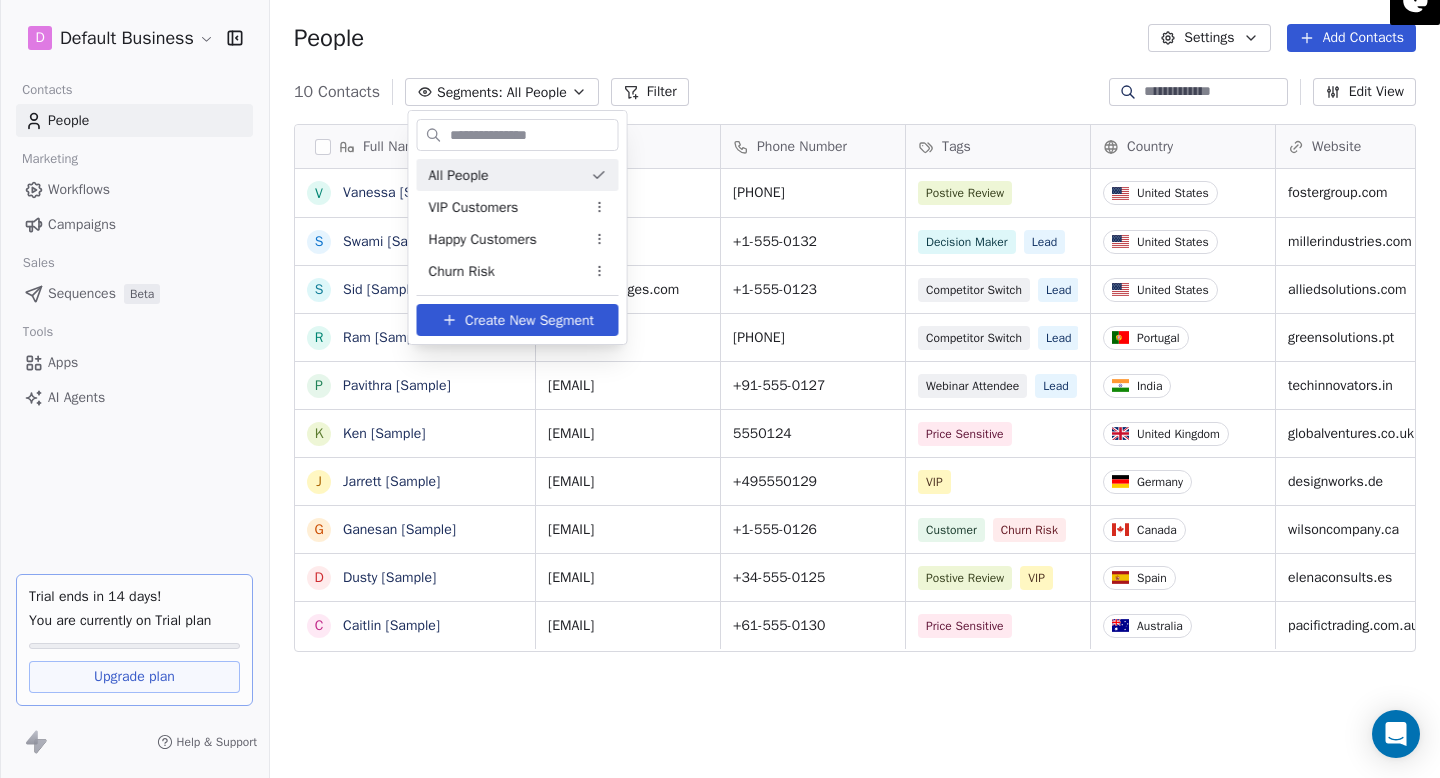 click on "D Default Business Contacts People Marketing Workflows Campaigns Sales Sequences Beta Tools Apps AI Agents Trial ends in 14 days! You are currently on Trial plan Upgrade plan Help & Support People Settings Add Contacts 10 Contacts Segments: All People Filter Edit View Tag Add to Sequence Export Full Name V Vanessa [Sample] S Swami [Sample] S Sid [Sample] R Ram [Sample] P Pavithra [Sample] K Ken [Sample] J Jarrett [Sample] G Ganesan [Sample] D Dusty [Sample] C Caitlin [Sample] Email Phone Number Tags Country Website Job Title Status Contact Source vanessa@appsumo.com +1-555-0128 Postive Review United States fostergroup.com Managing Director closed_won Referral swami@swipeone.com +1-555-0132 Decision Maker Lead United States millerindustries.com President New Lead Social Media sid@swipepages.com +1-555-0123 Competitor Switch Lead United States alliedsolutions.com Director of Operations qualifying Website Form ram@swipeone.com +351-555-0131 Competitor Switch Lead Portugal greensolutions.pt closed_won Lead" at bounding box center (720, 389) 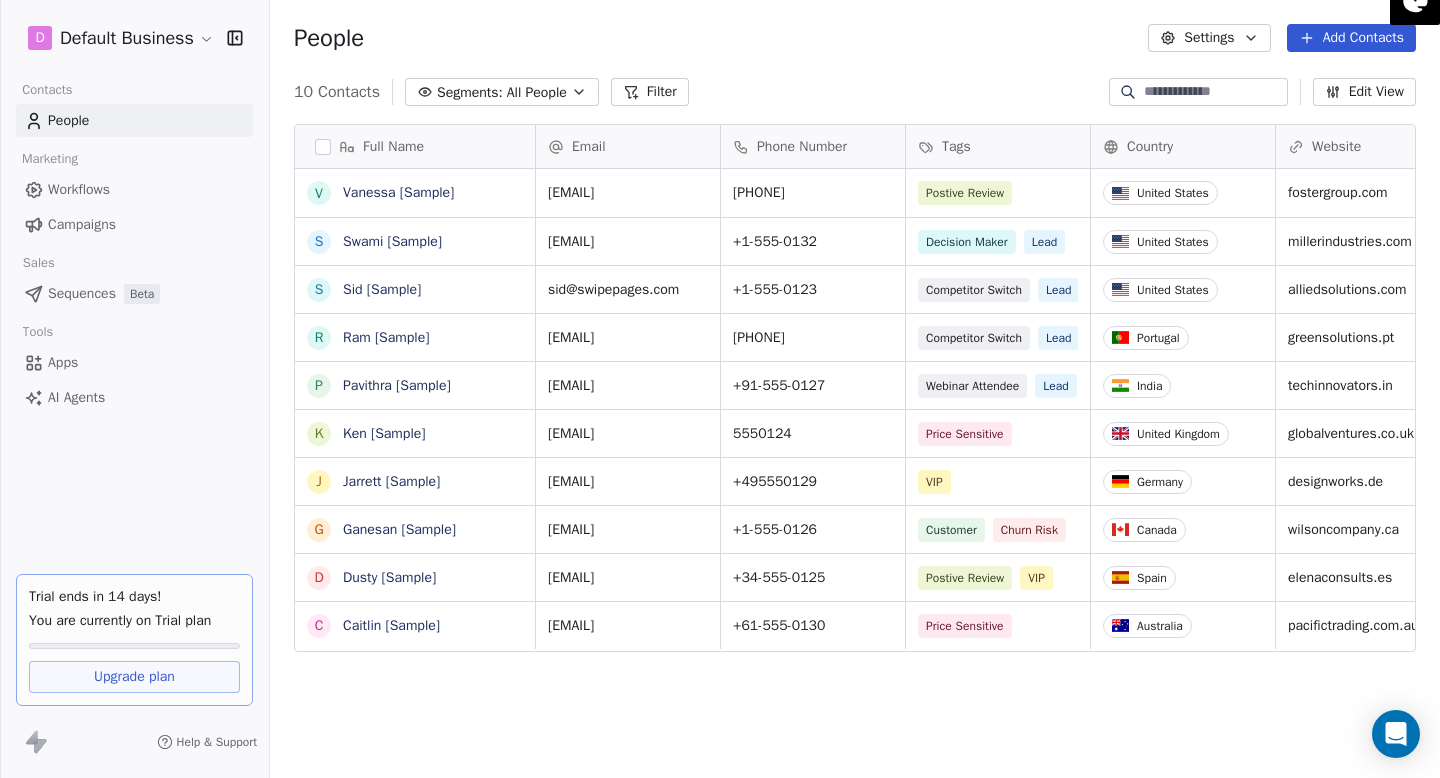 click on "All People" at bounding box center (537, 92) 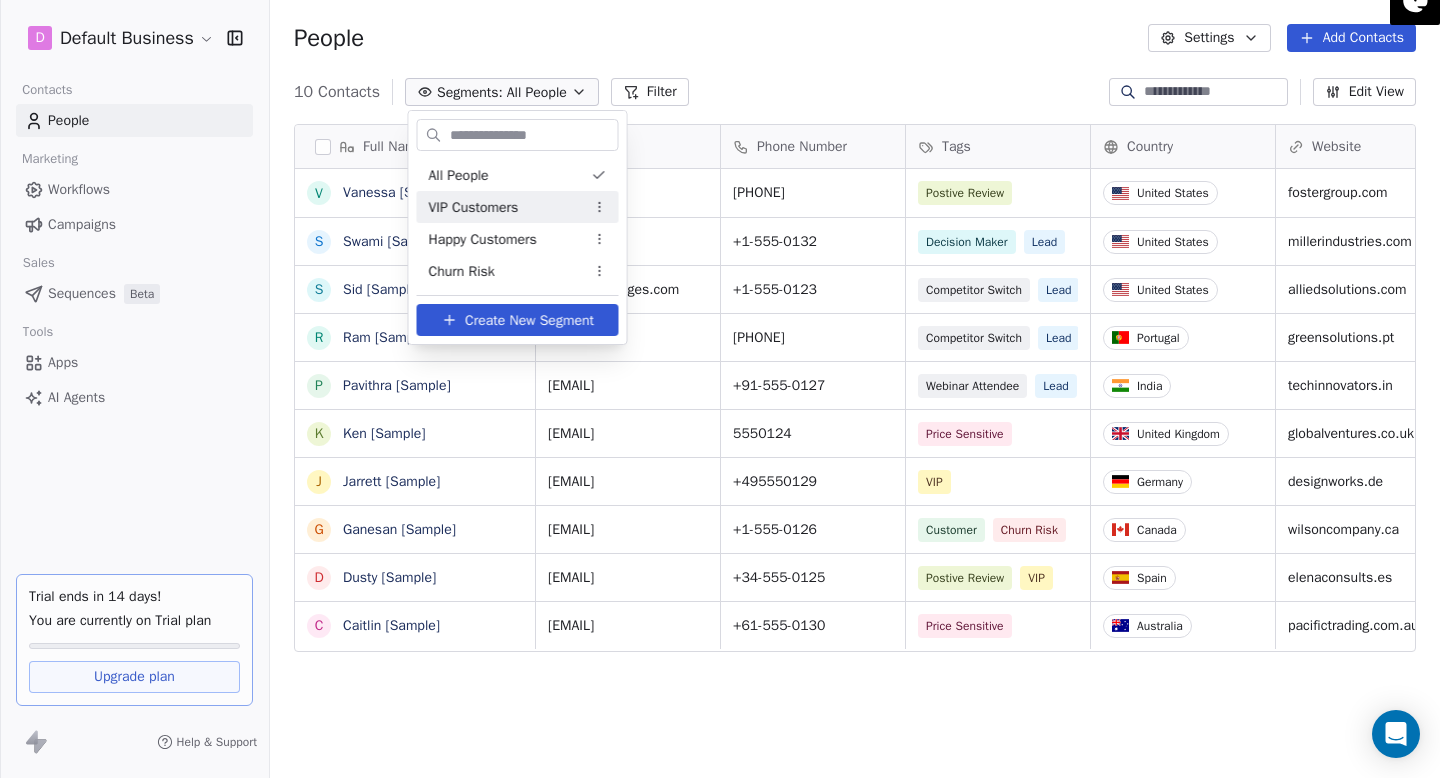 click on "VIP Customers" at bounding box center (474, 207) 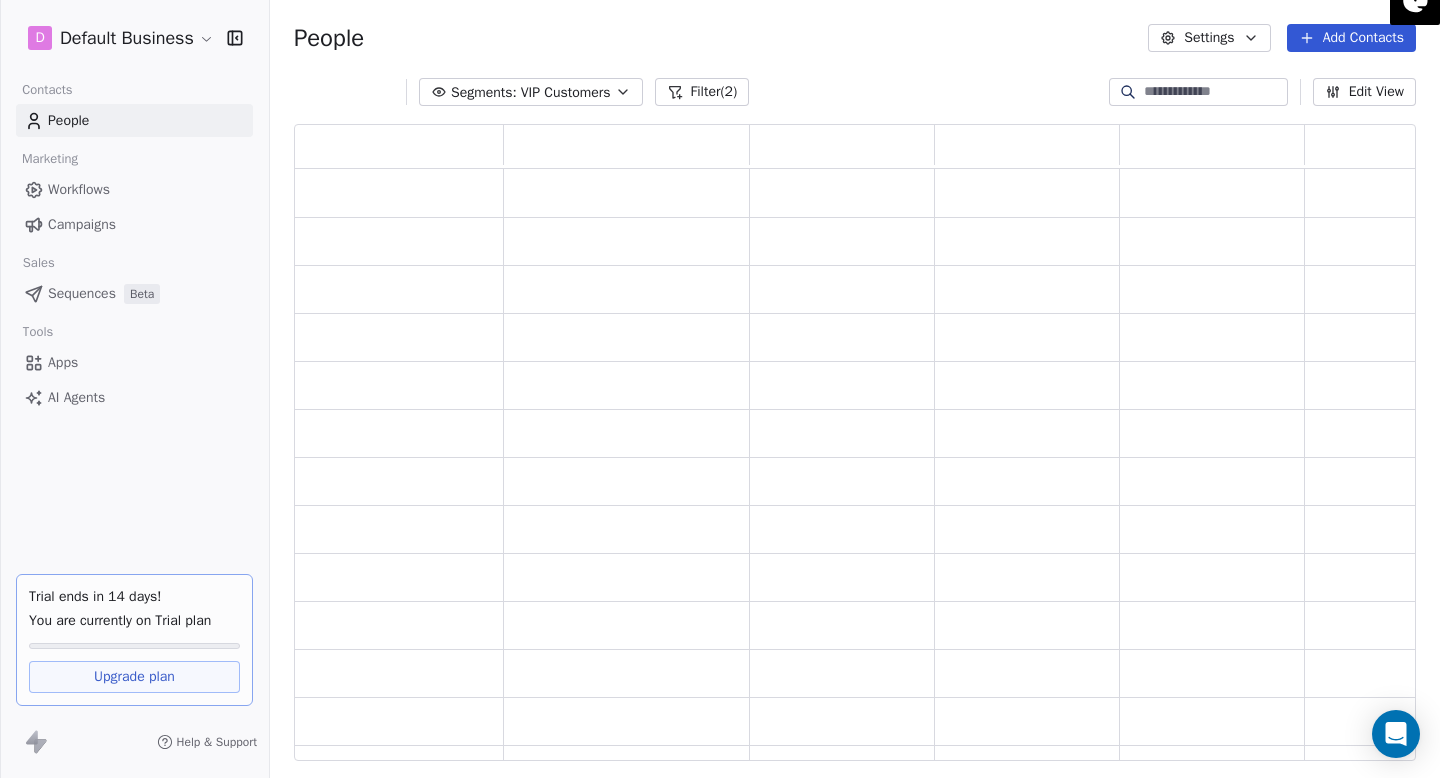 scroll, scrollTop: 1, scrollLeft: 1, axis: both 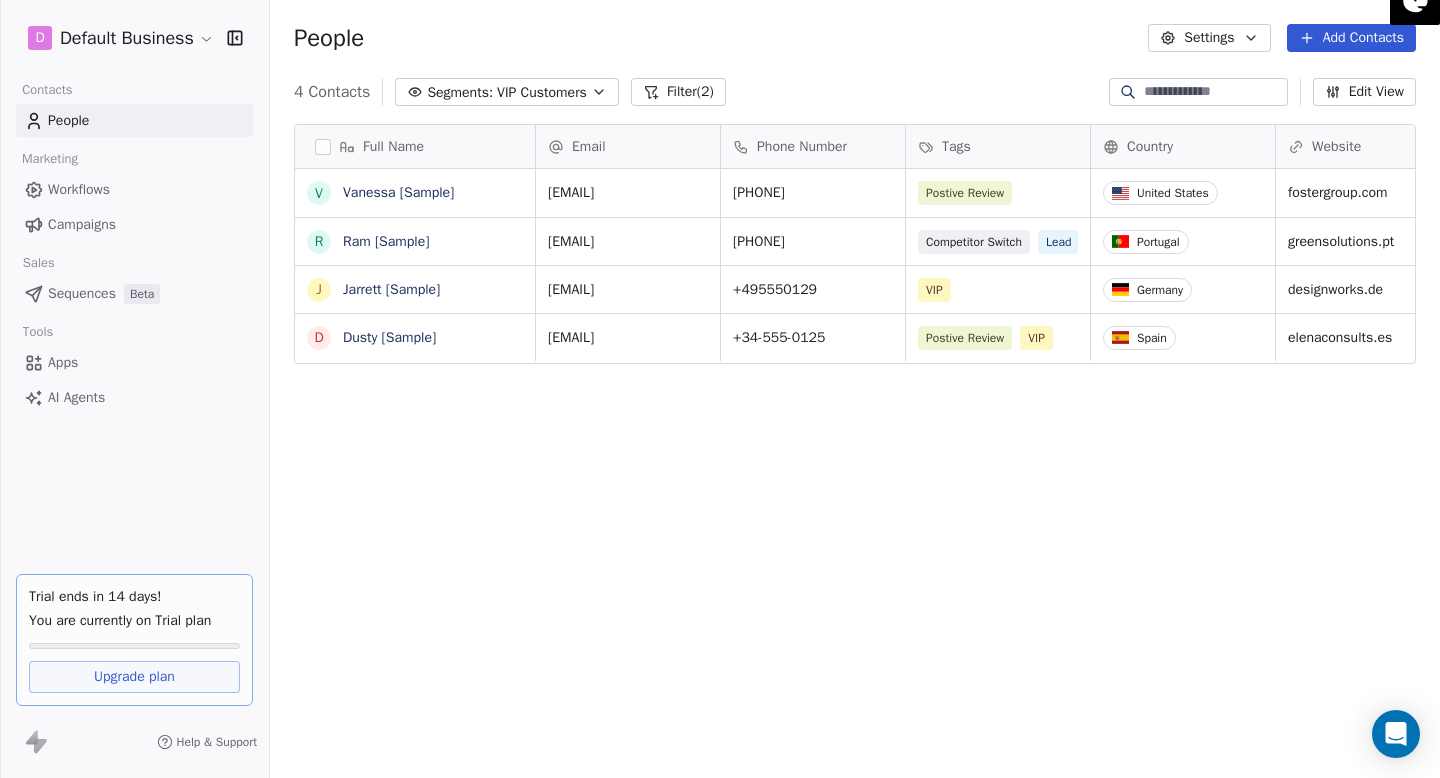 click on "VIP Customers" at bounding box center [542, 92] 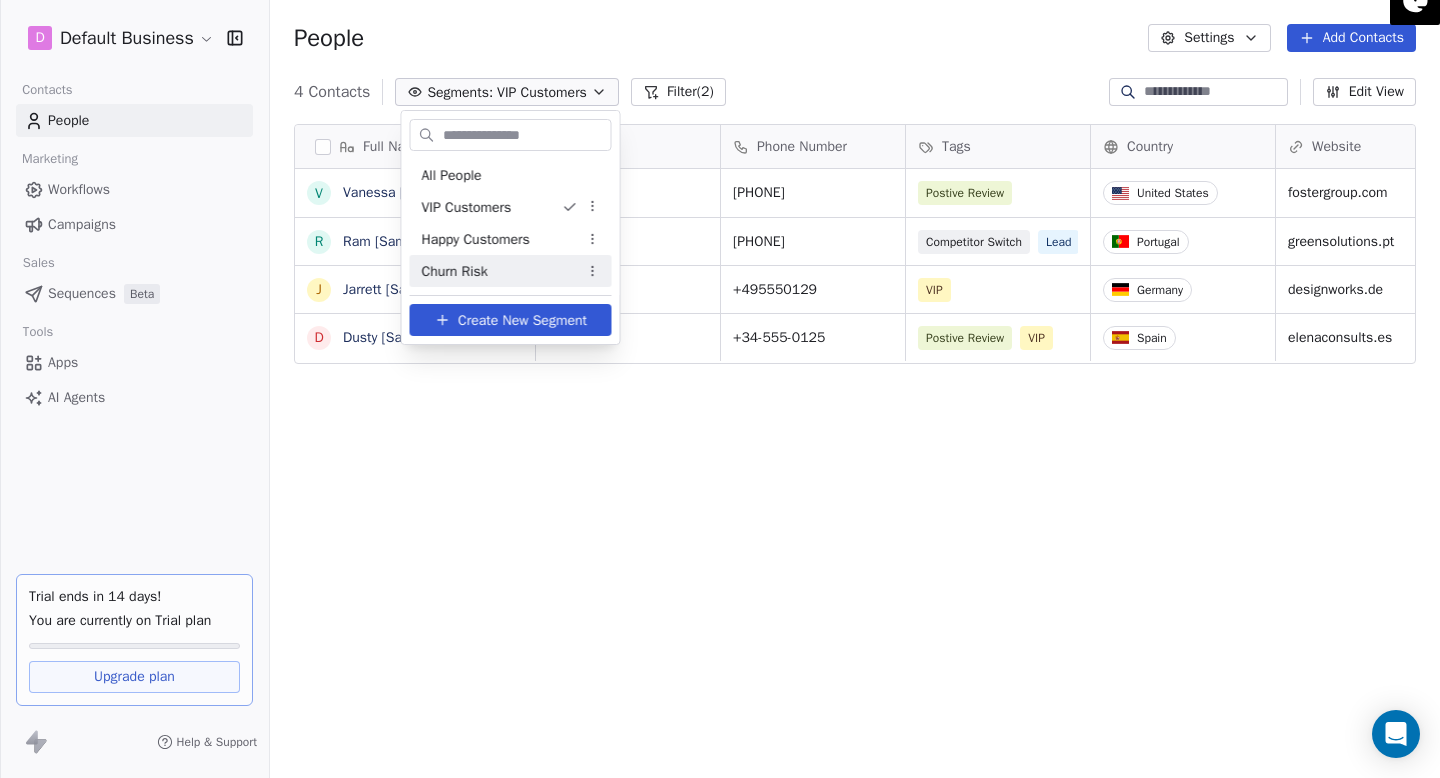 click on "Churn Risk" at bounding box center [511, 271] 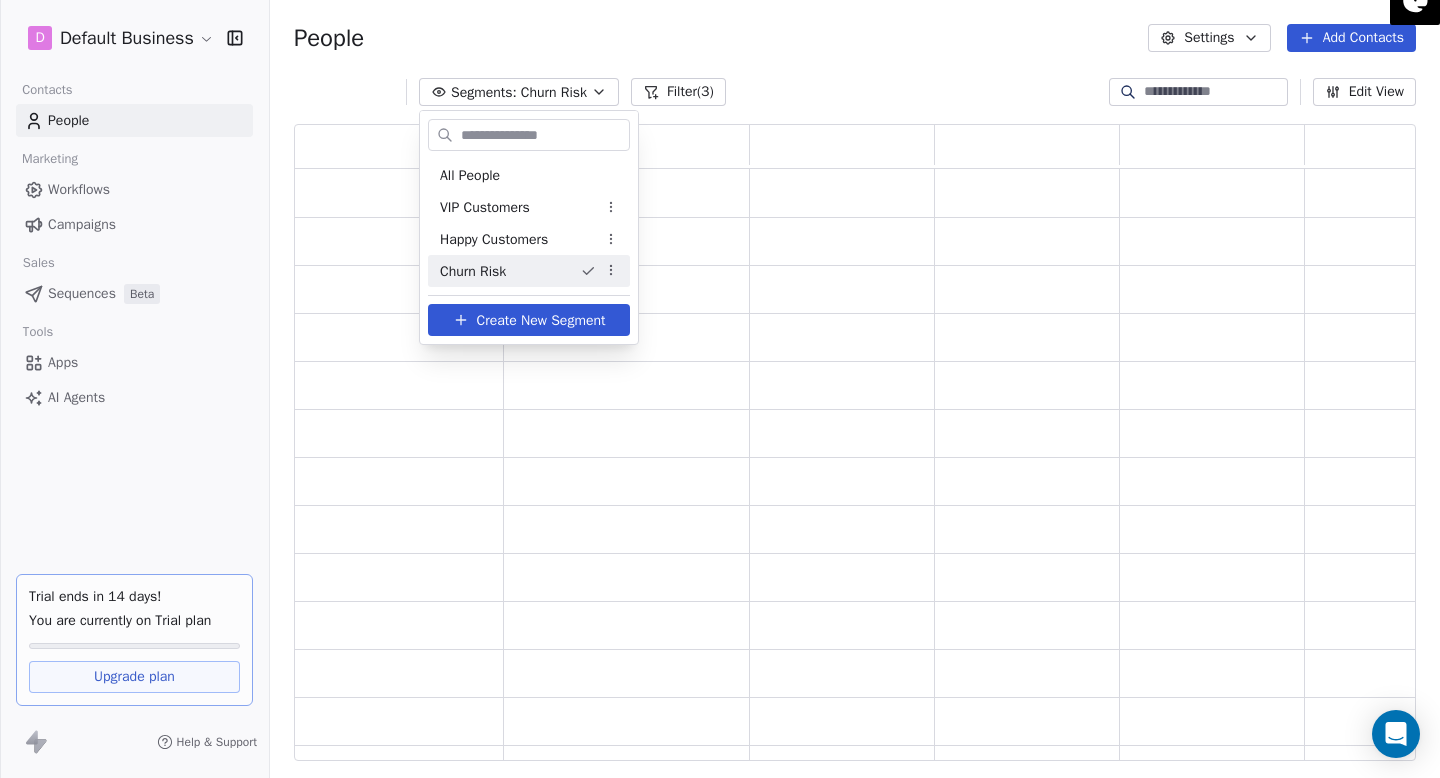 scroll, scrollTop: 1, scrollLeft: 1, axis: both 